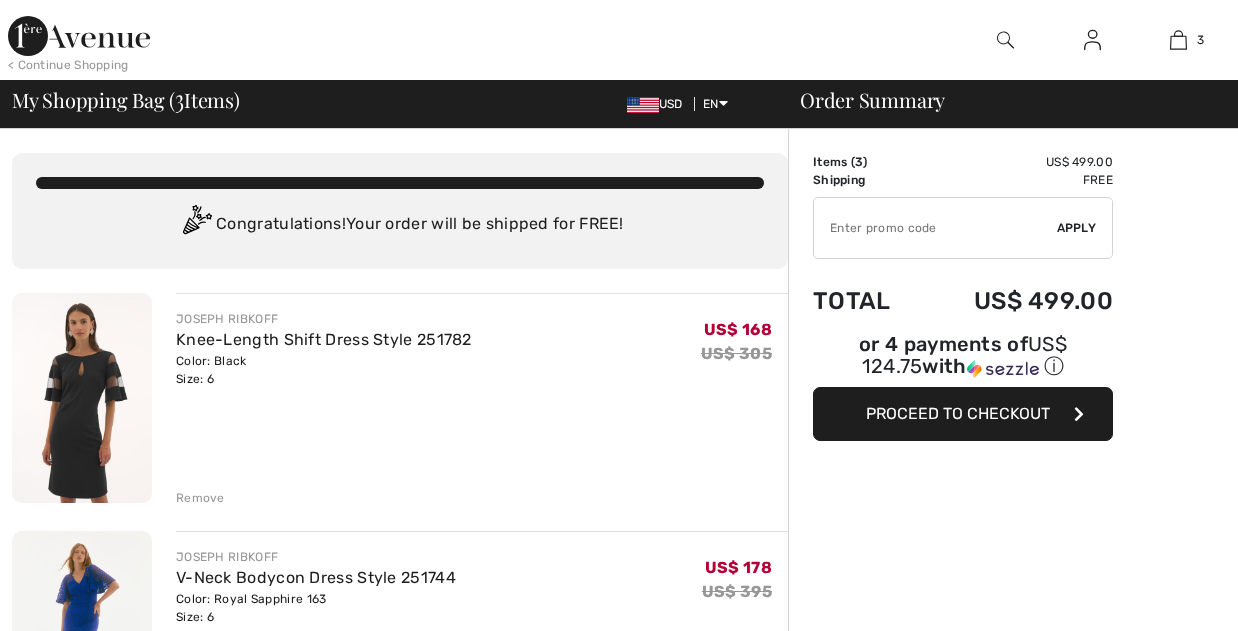scroll, scrollTop: 0, scrollLeft: 0, axis: both 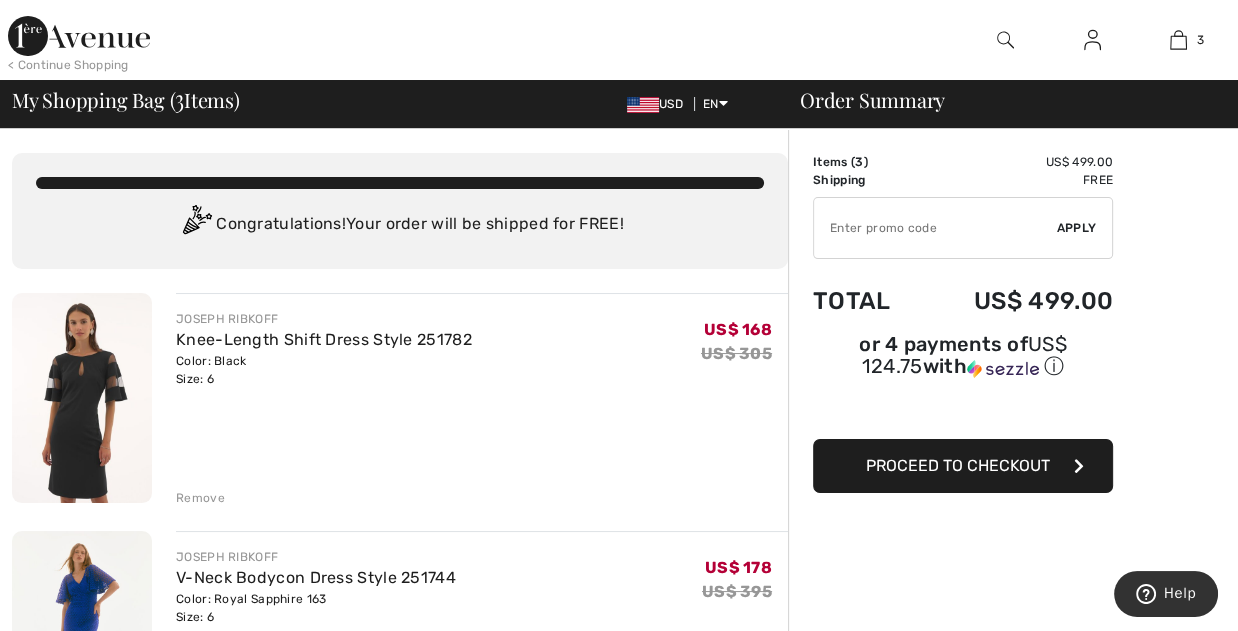 click on "Proceed to Checkout" at bounding box center (958, 465) 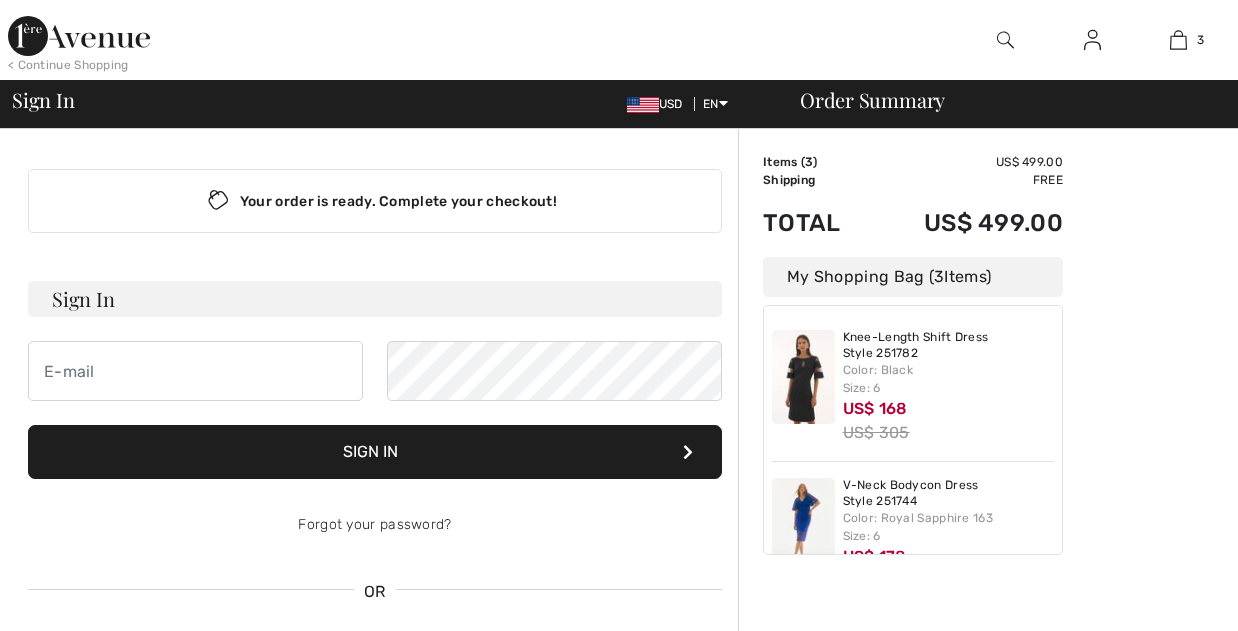 scroll, scrollTop: 0, scrollLeft: 0, axis: both 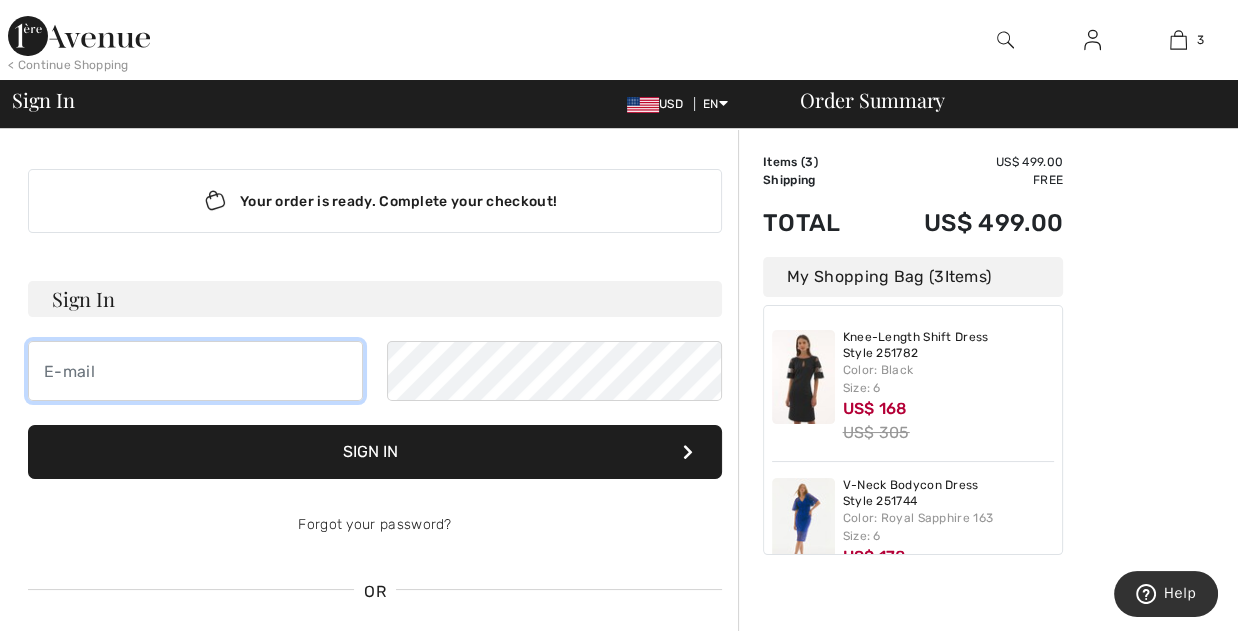 click at bounding box center (195, 371) 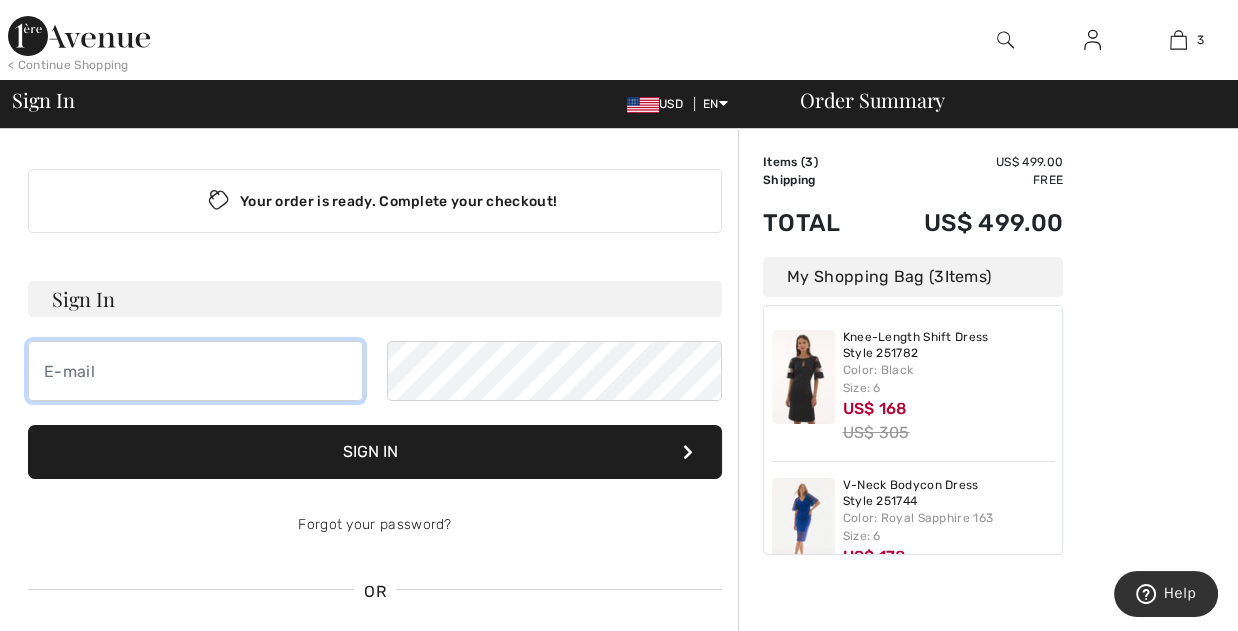 type on "laura@sixstarworldtravel.com" 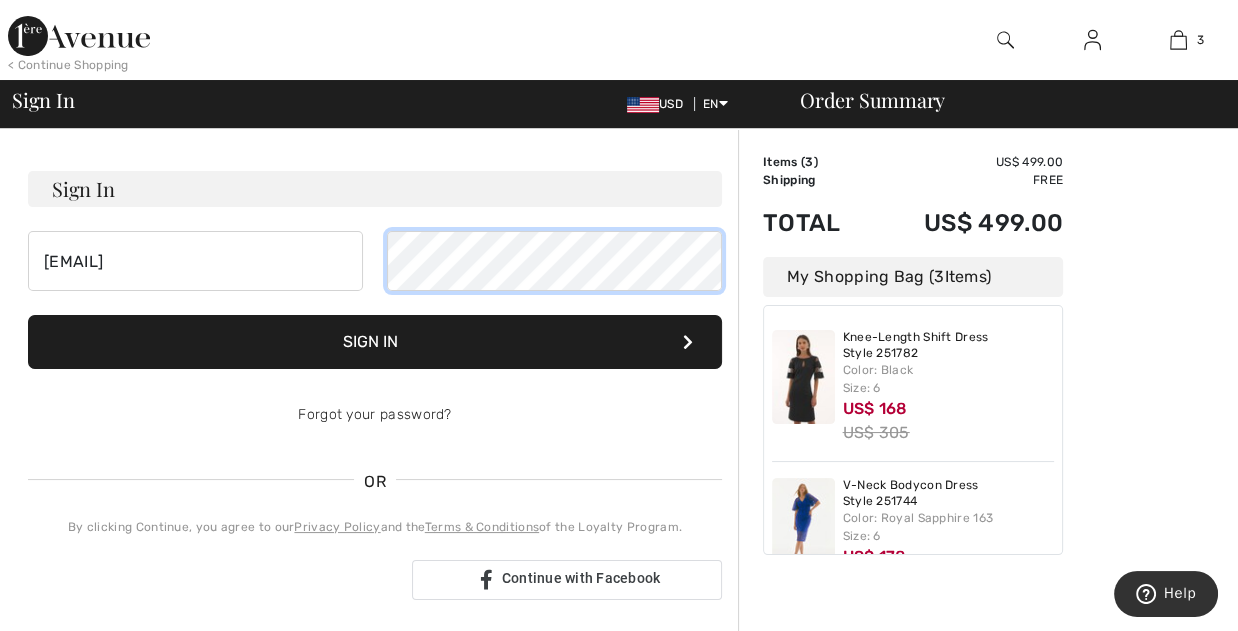 scroll, scrollTop: 100, scrollLeft: 0, axis: vertical 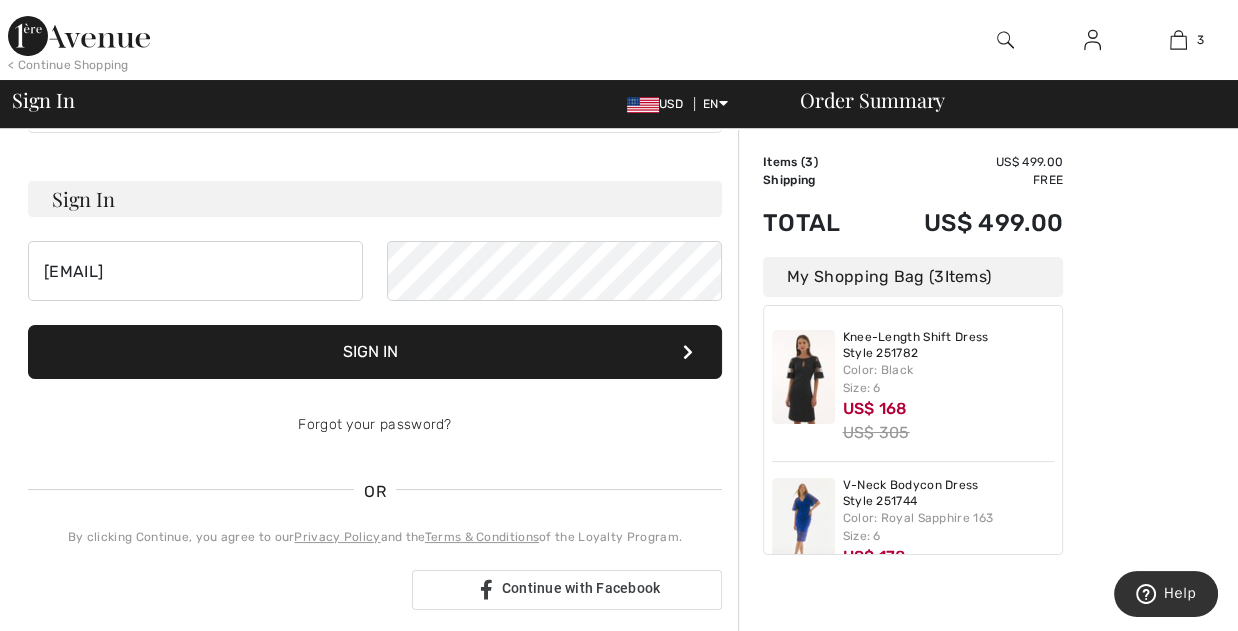 click on "Sign In" at bounding box center (375, 352) 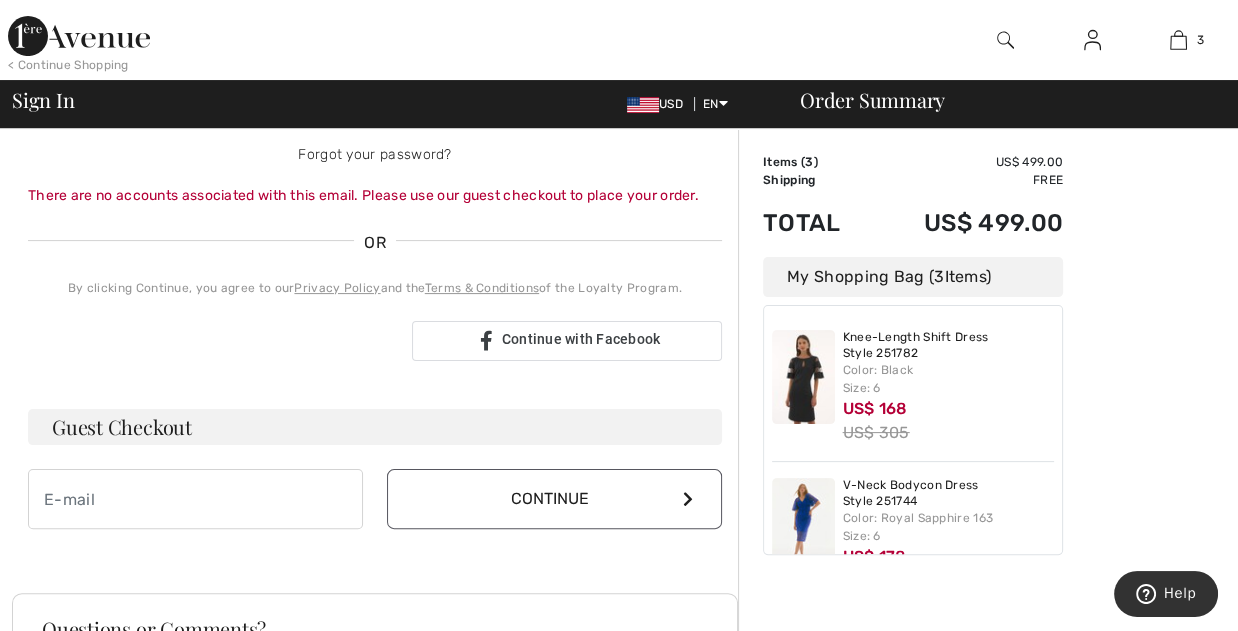 scroll, scrollTop: 400, scrollLeft: 0, axis: vertical 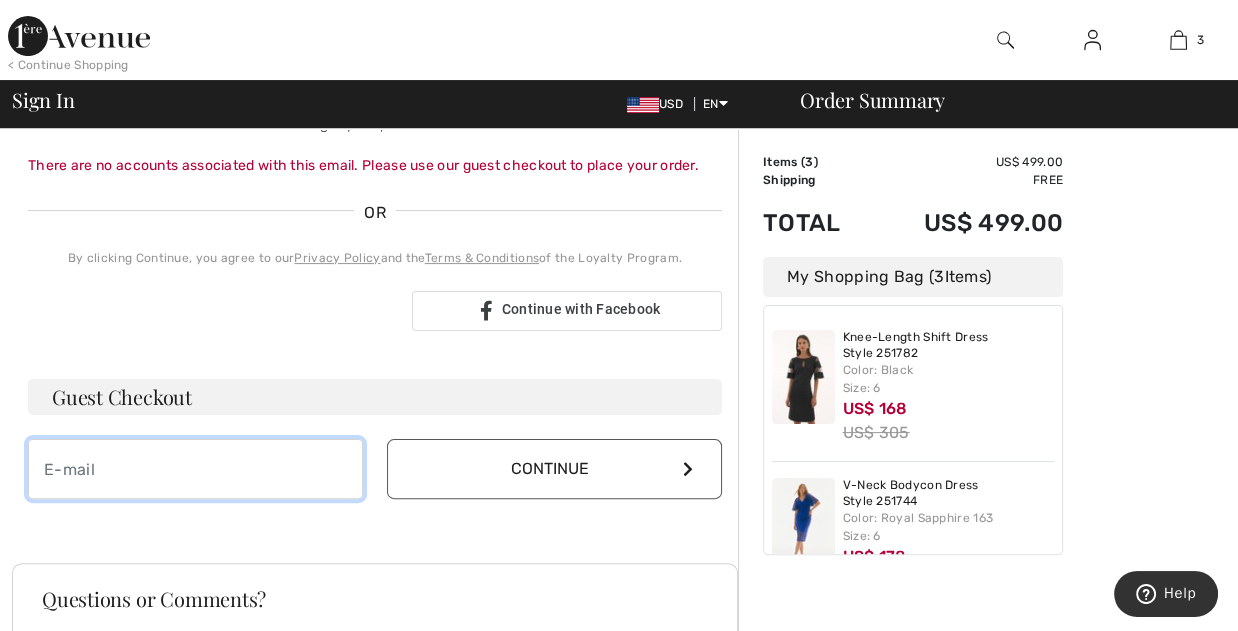 click at bounding box center (195, 469) 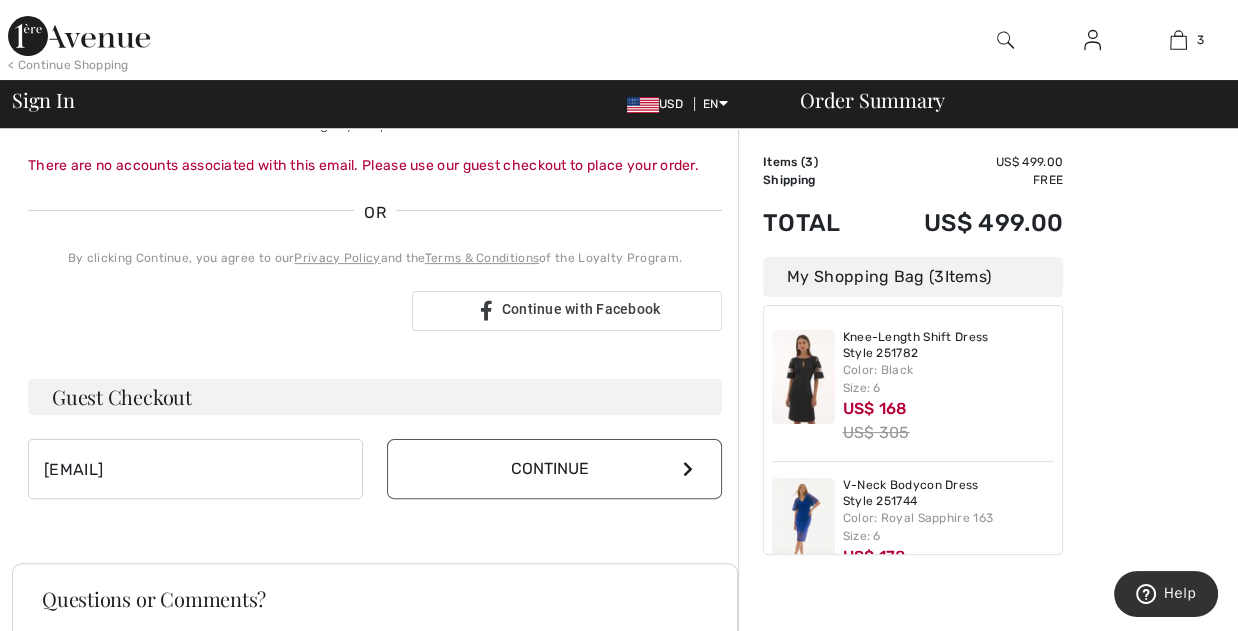 click on "Continue" at bounding box center (554, 469) 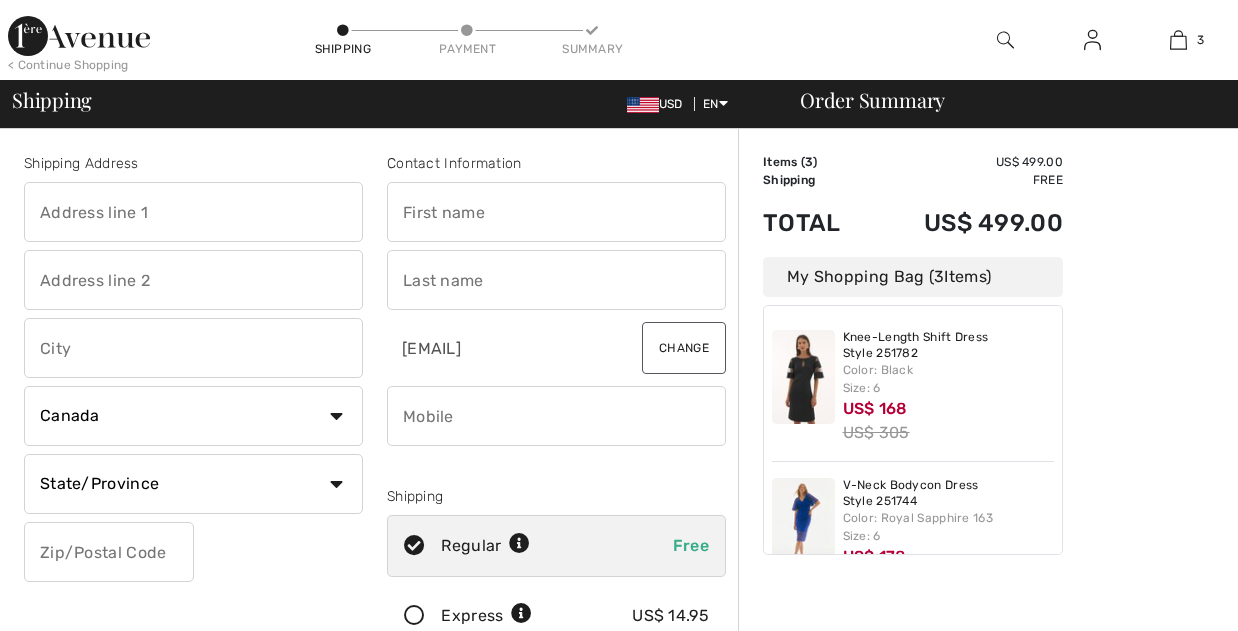 scroll, scrollTop: 0, scrollLeft: 0, axis: both 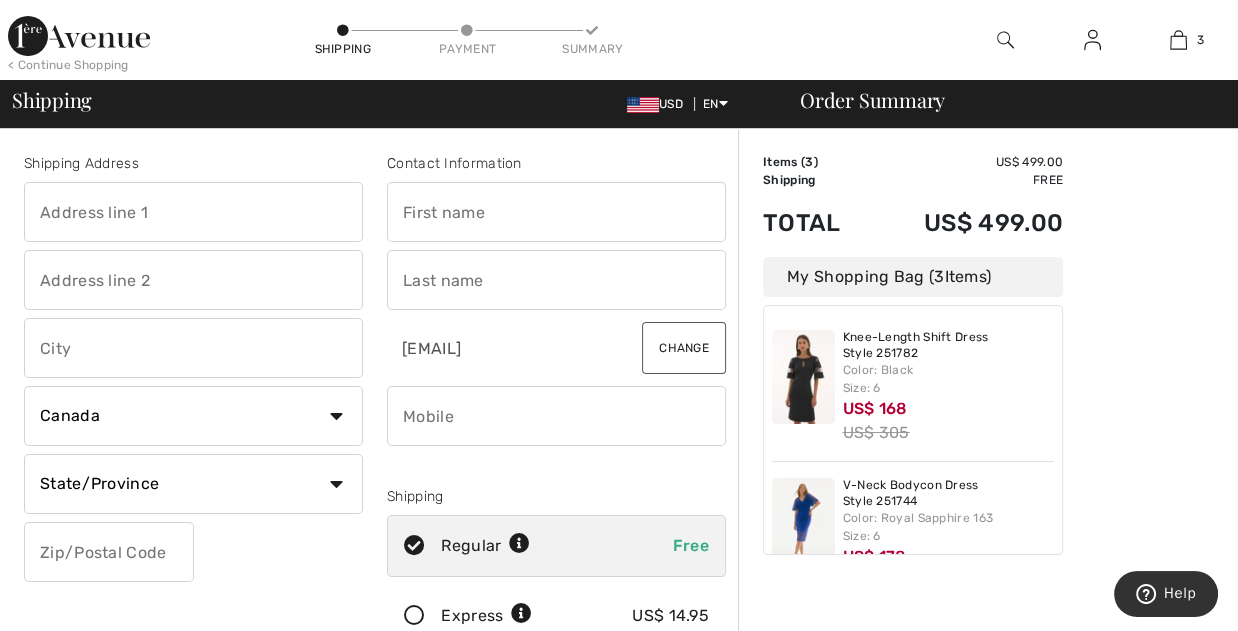 click at bounding box center [193, 212] 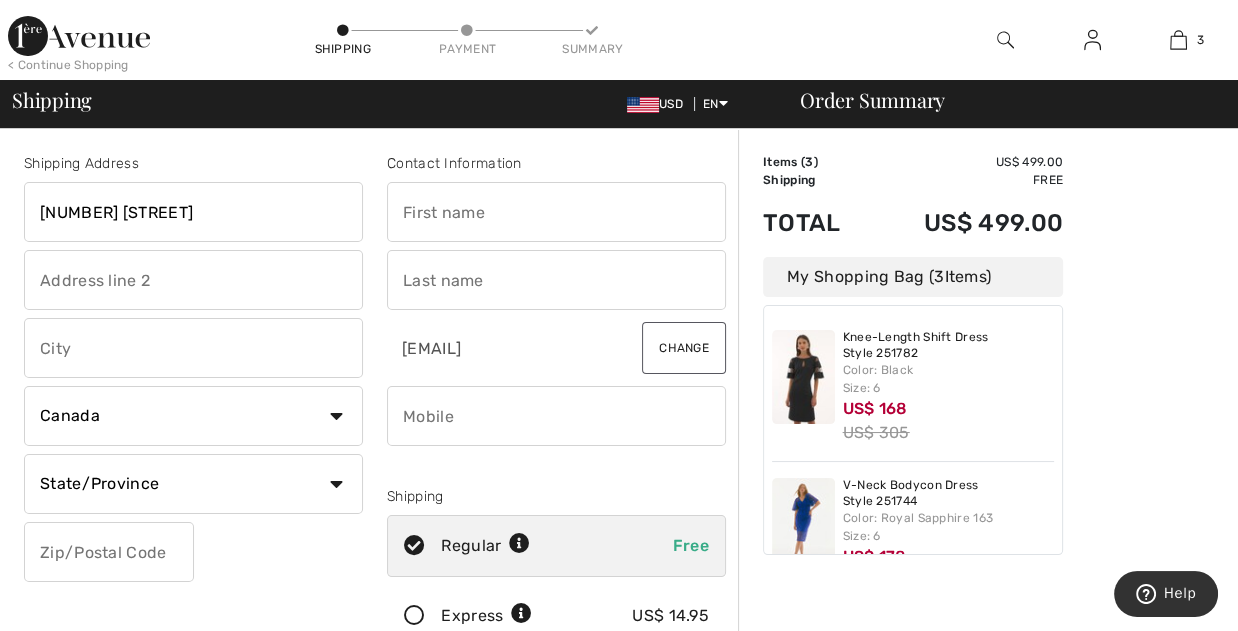 type on "[CITY]" 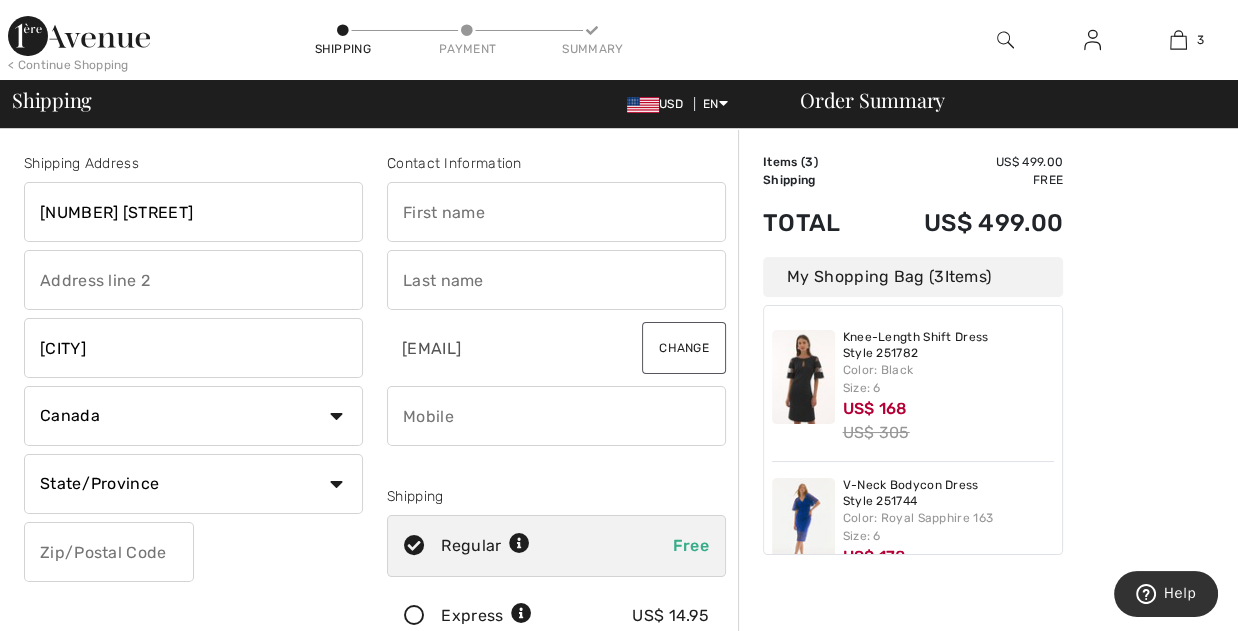 select on "US" 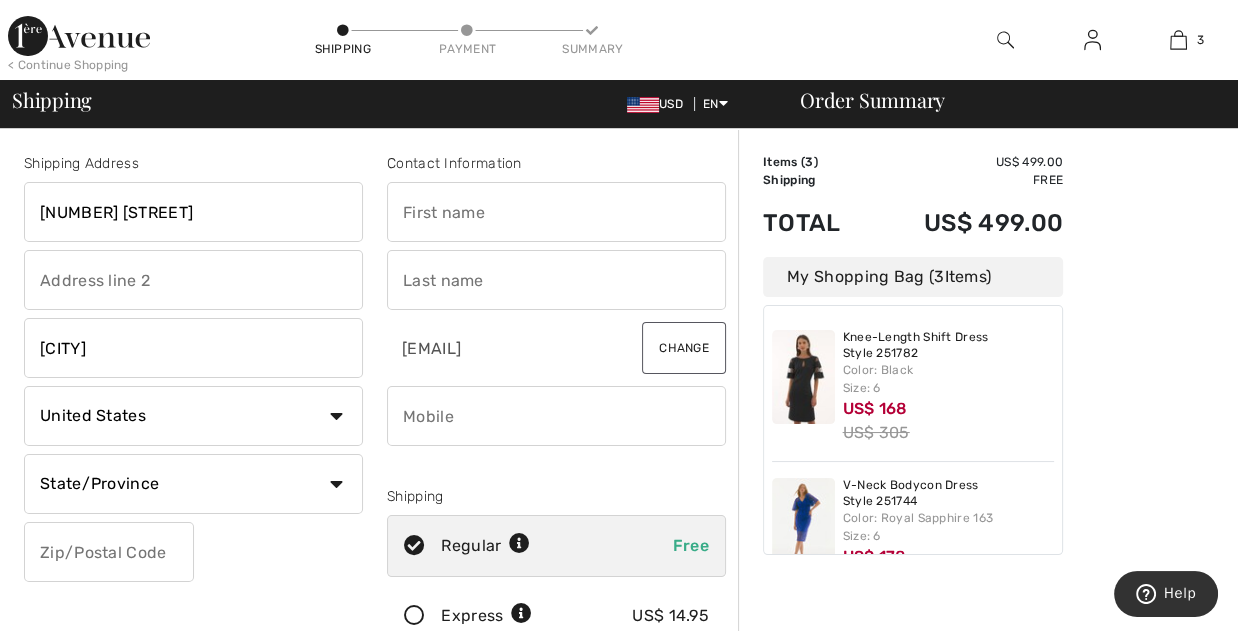 select on "TX" 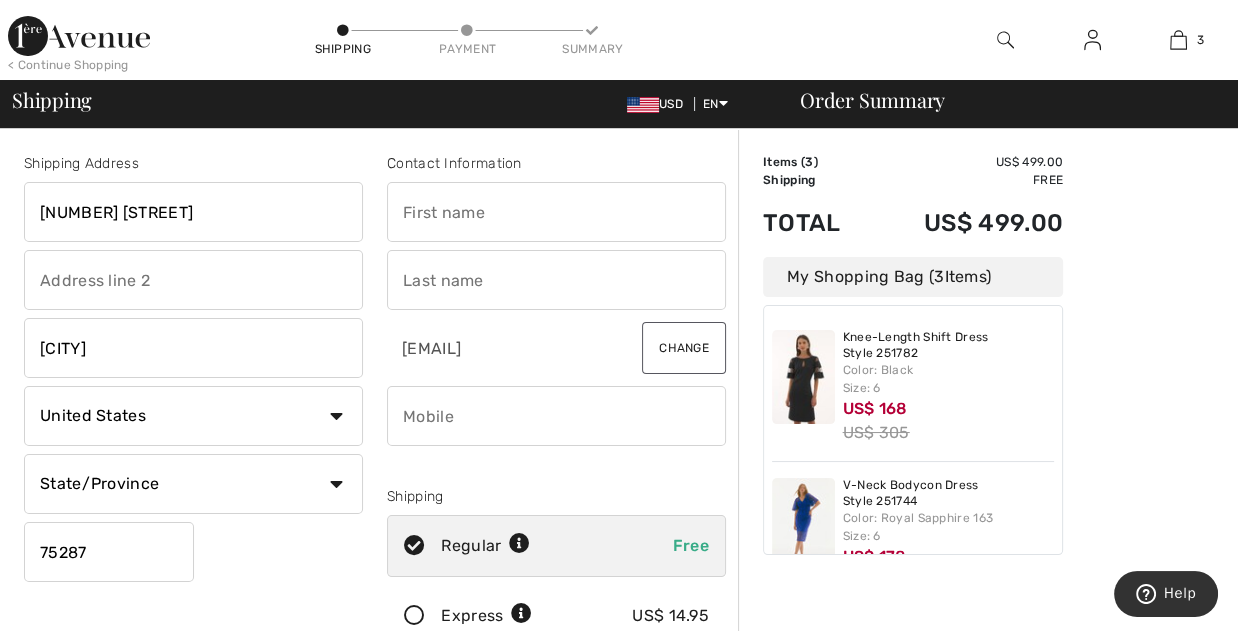 type on "[FIRST]" 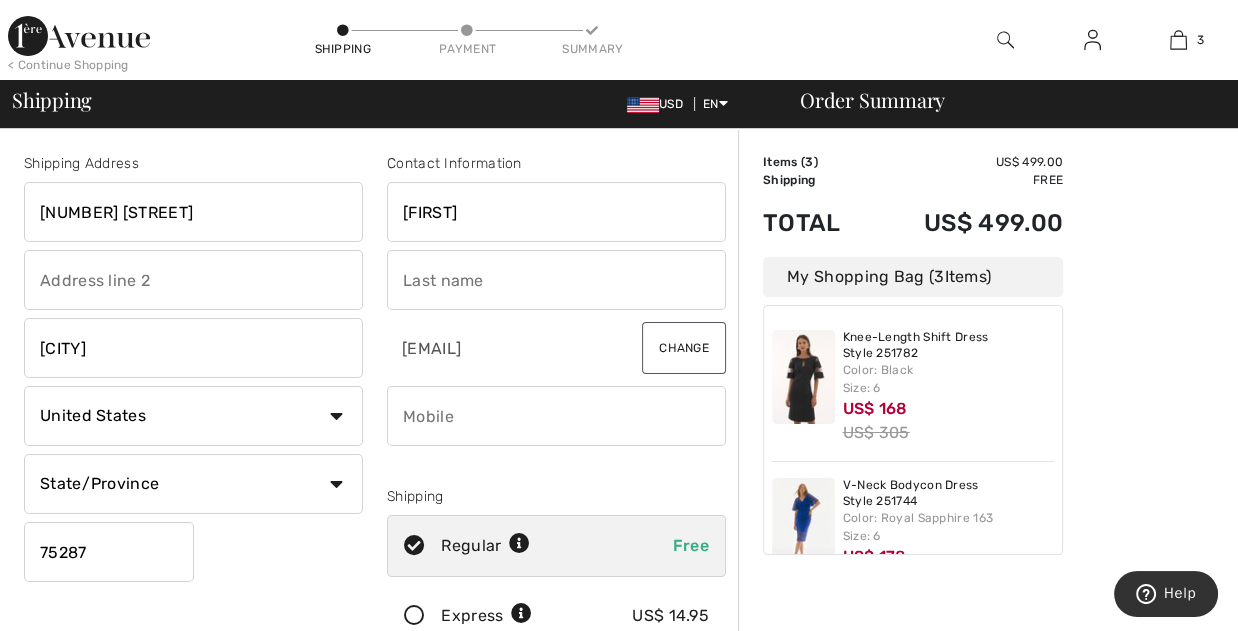 type on "[LAST]" 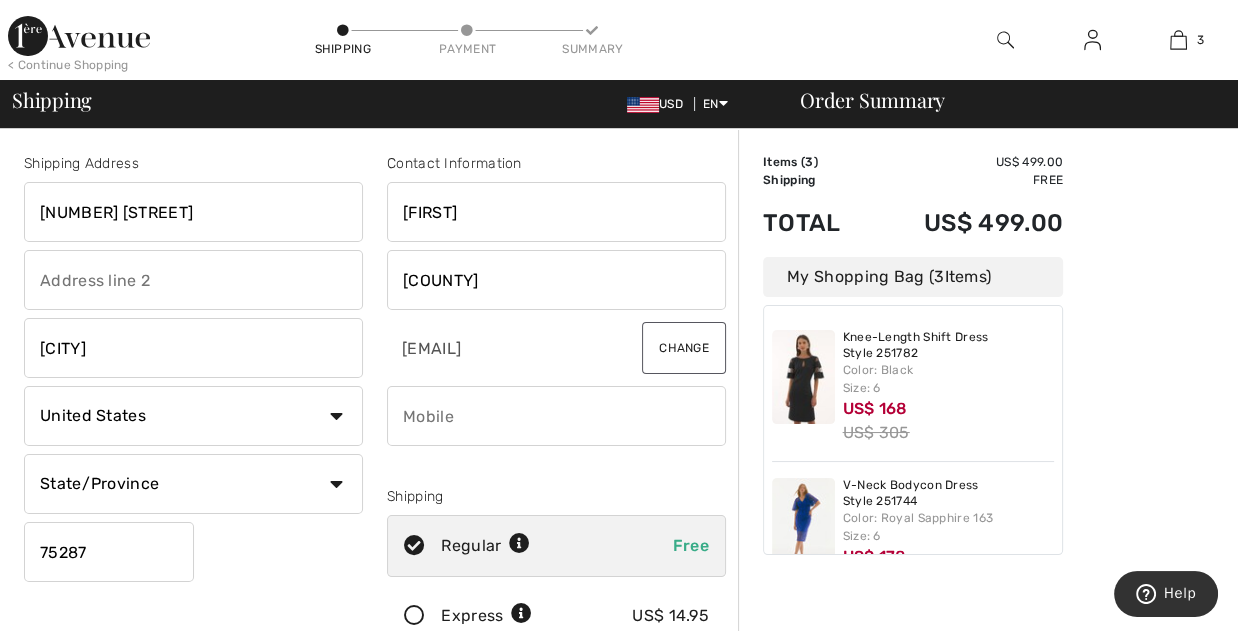 type on "[PHONE]" 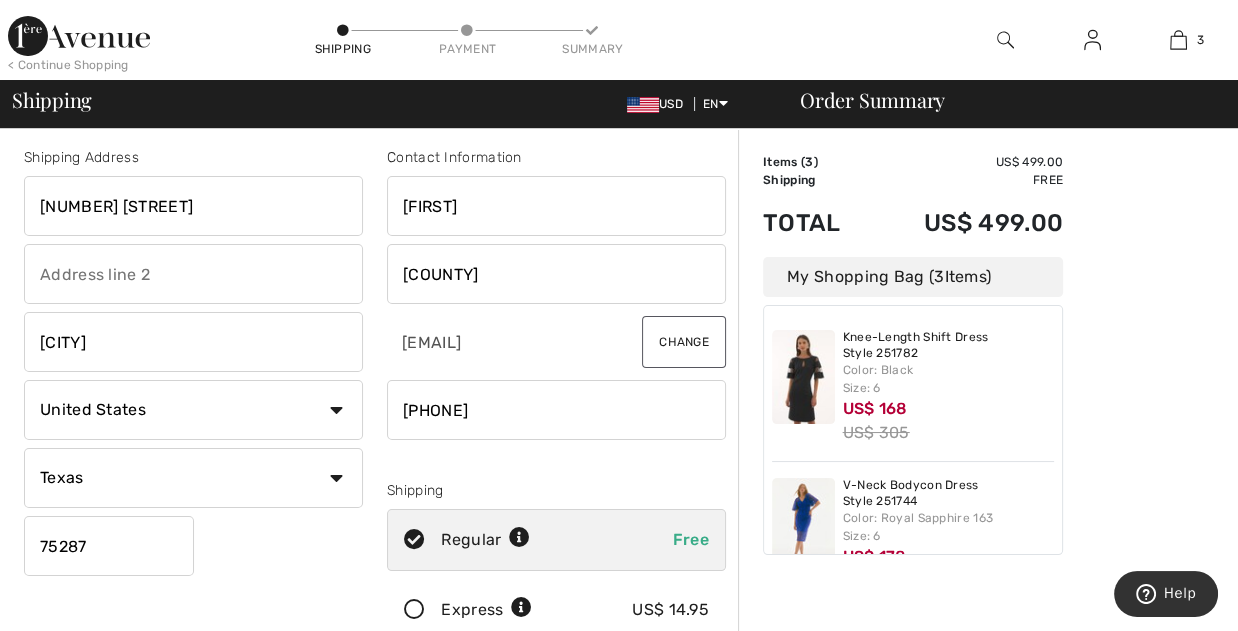 scroll, scrollTop: 0, scrollLeft: 0, axis: both 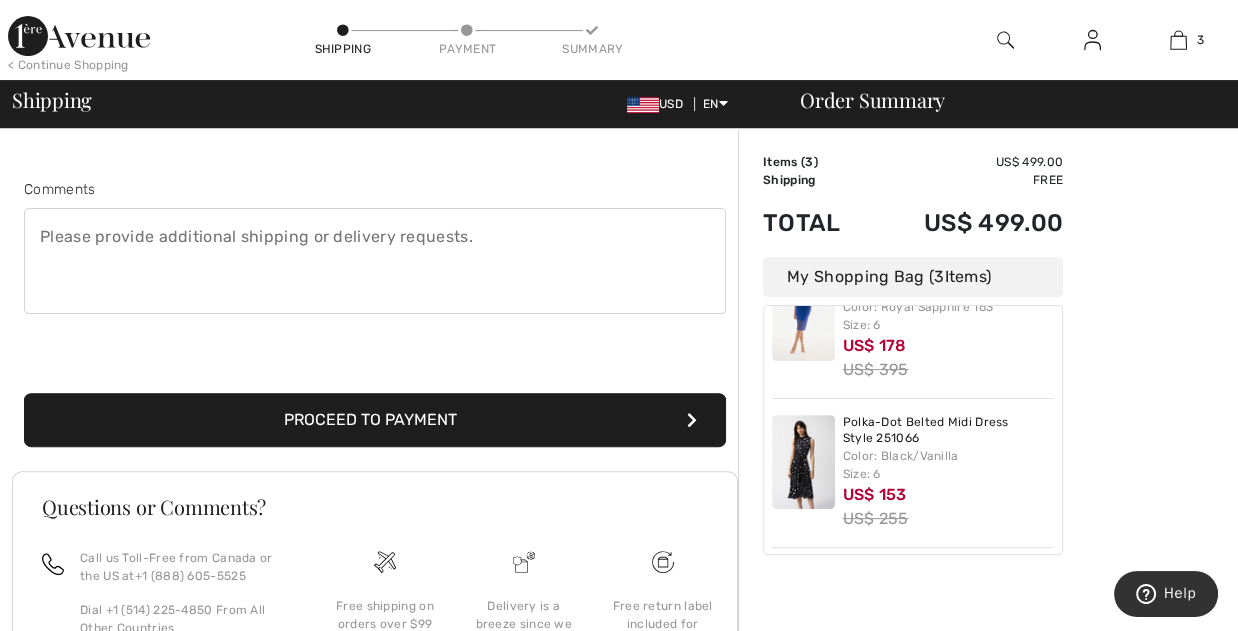 click on "Proceed to Payment" at bounding box center (375, 420) 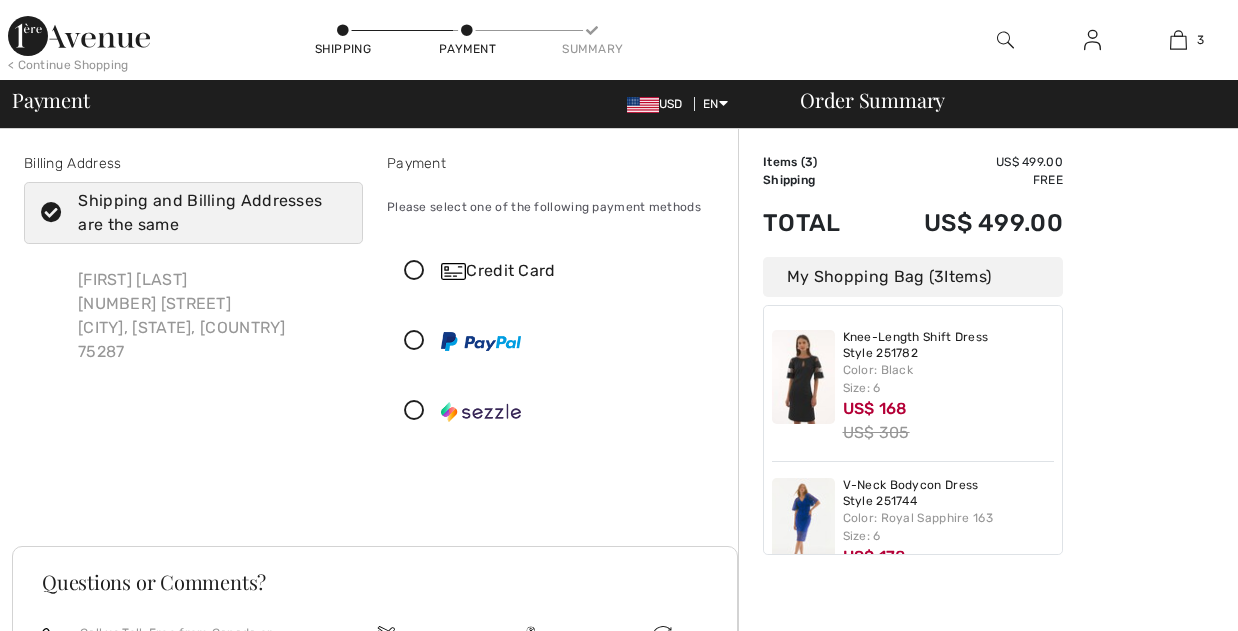scroll, scrollTop: 0, scrollLeft: 0, axis: both 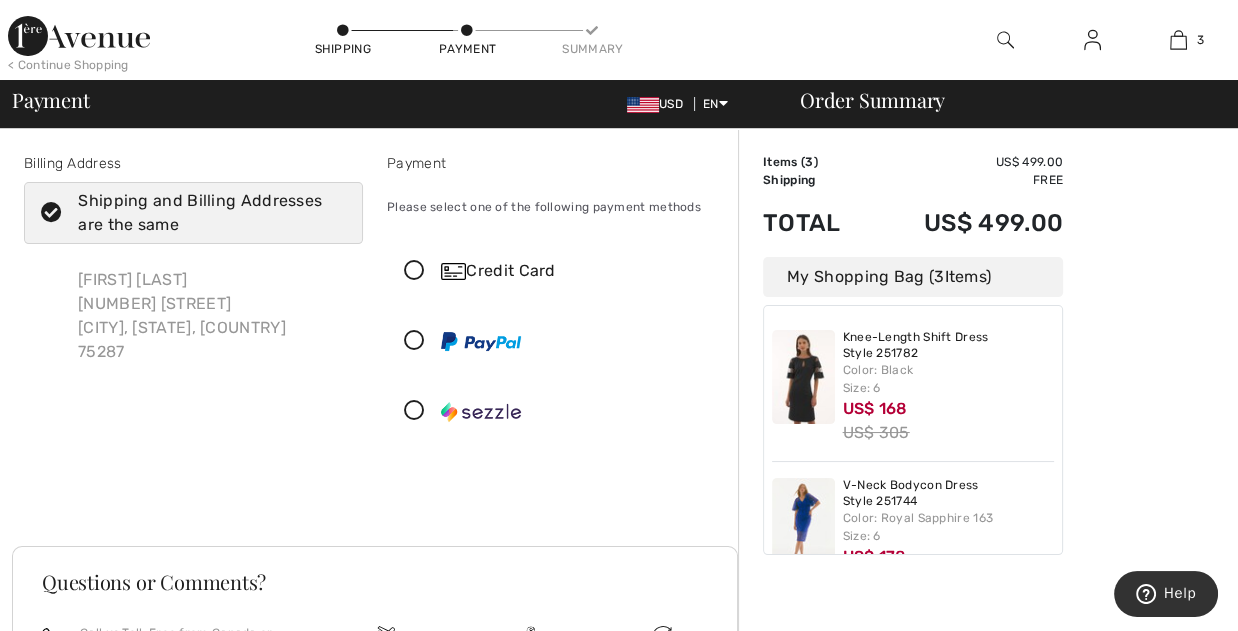 click at bounding box center (414, 411) 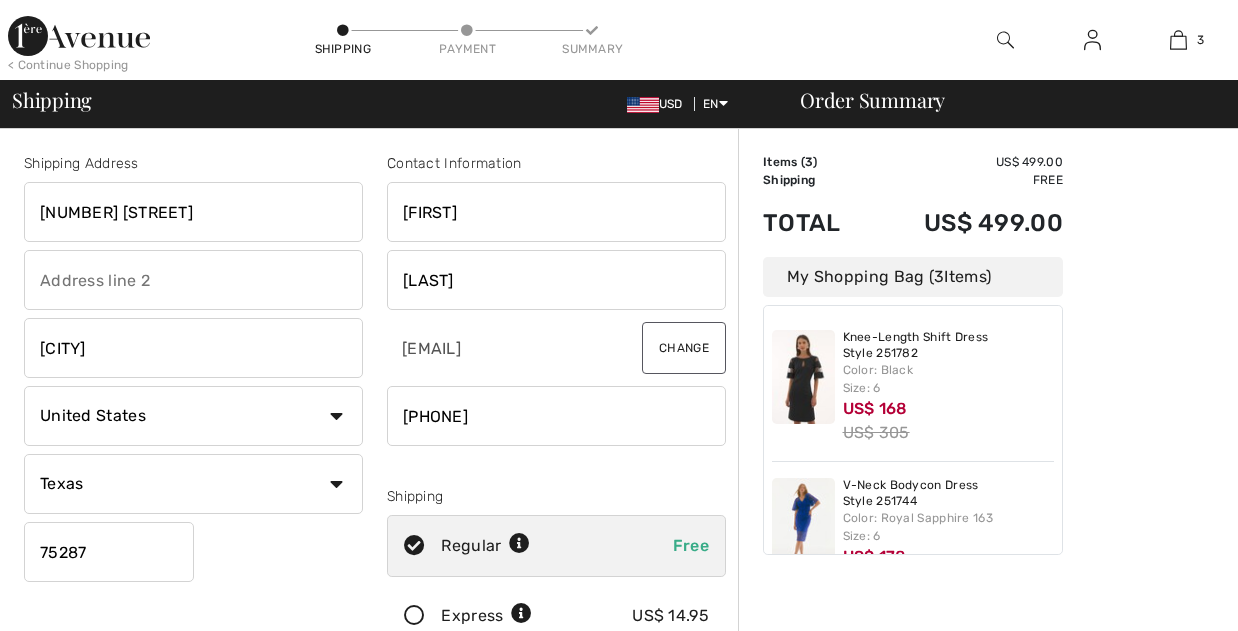 scroll, scrollTop: 500, scrollLeft: 0, axis: vertical 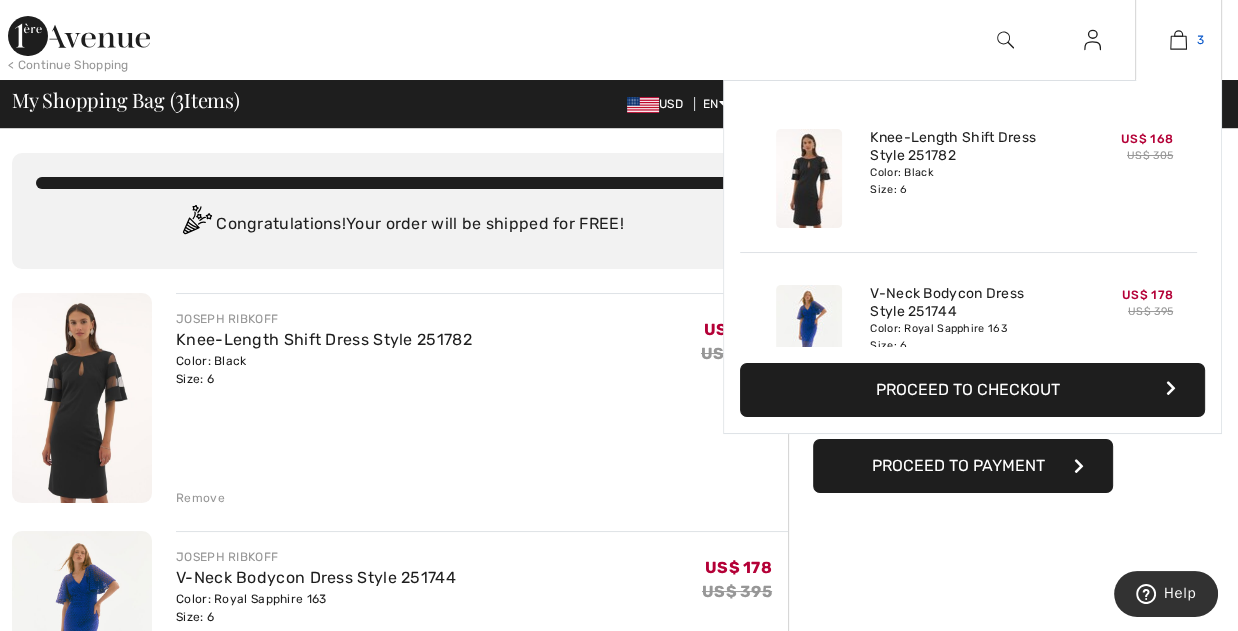 click at bounding box center [1178, 40] 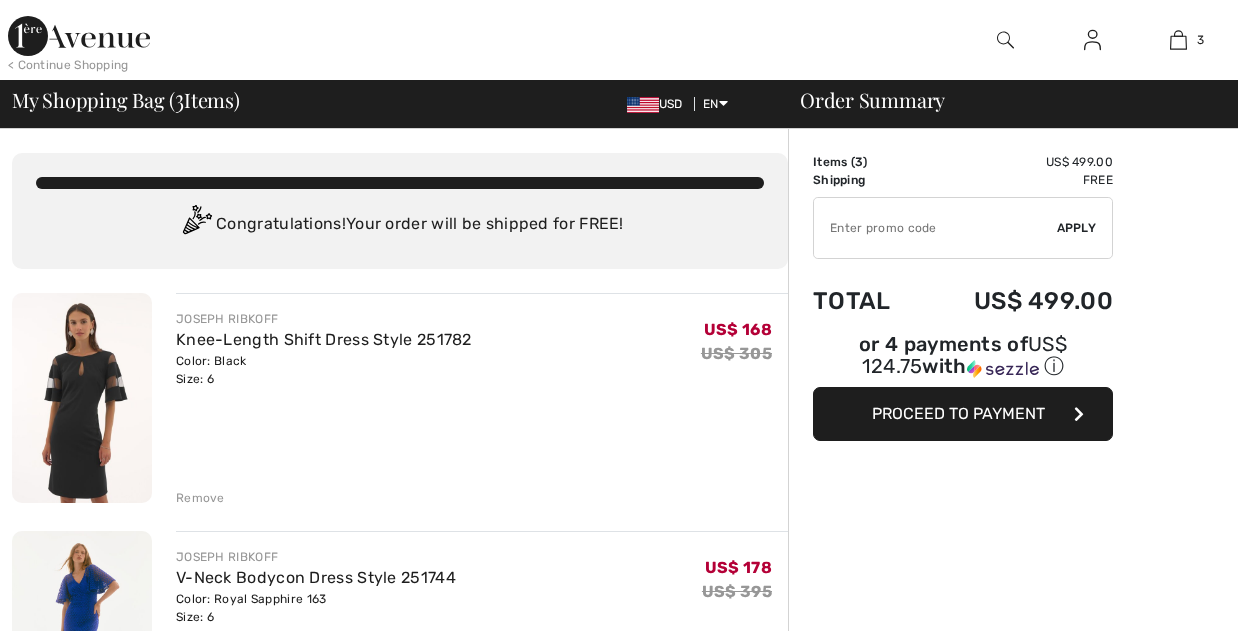 scroll, scrollTop: 0, scrollLeft: 0, axis: both 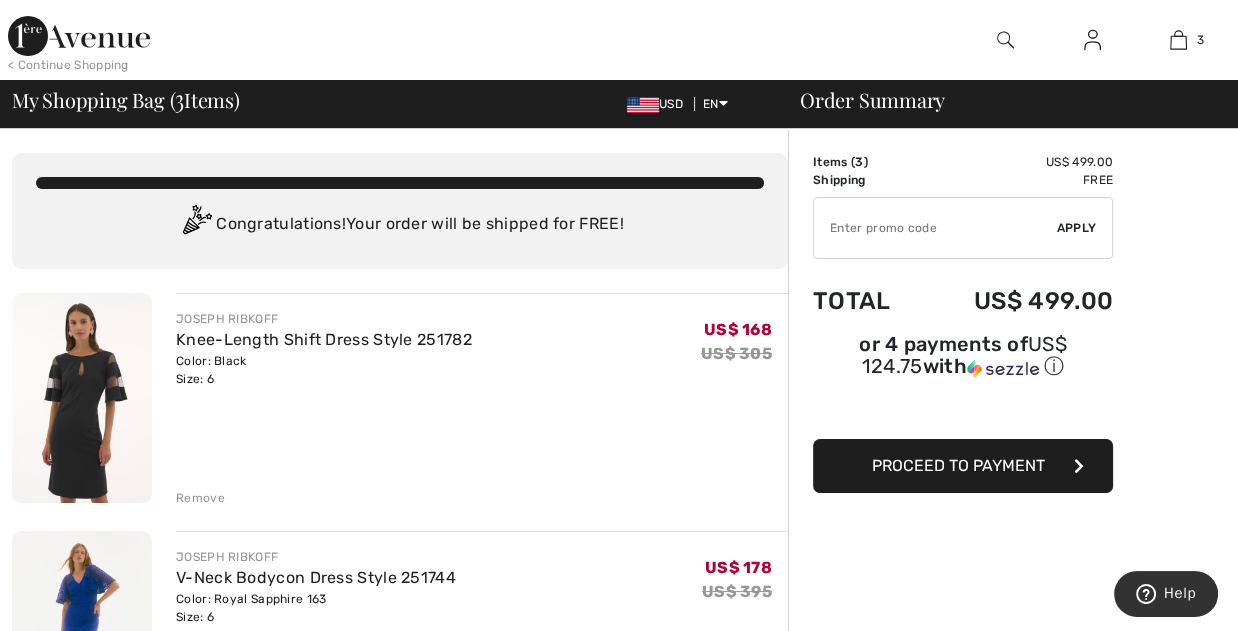 click on "Proceed to Payment" at bounding box center (958, 465) 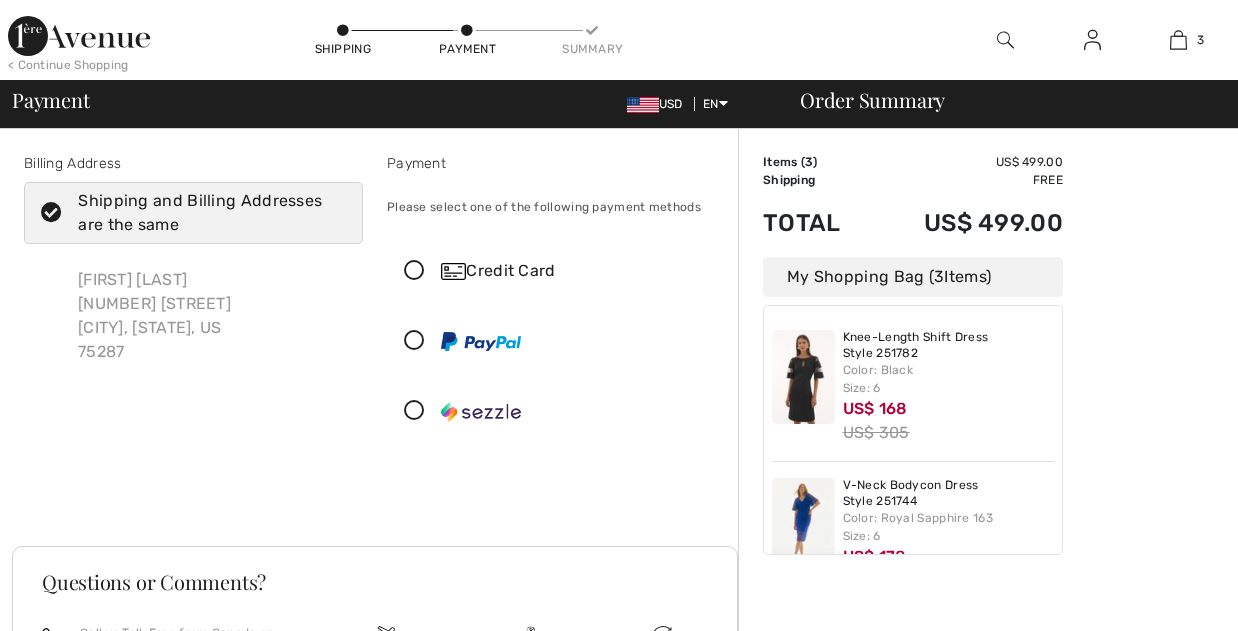 scroll, scrollTop: 0, scrollLeft: 0, axis: both 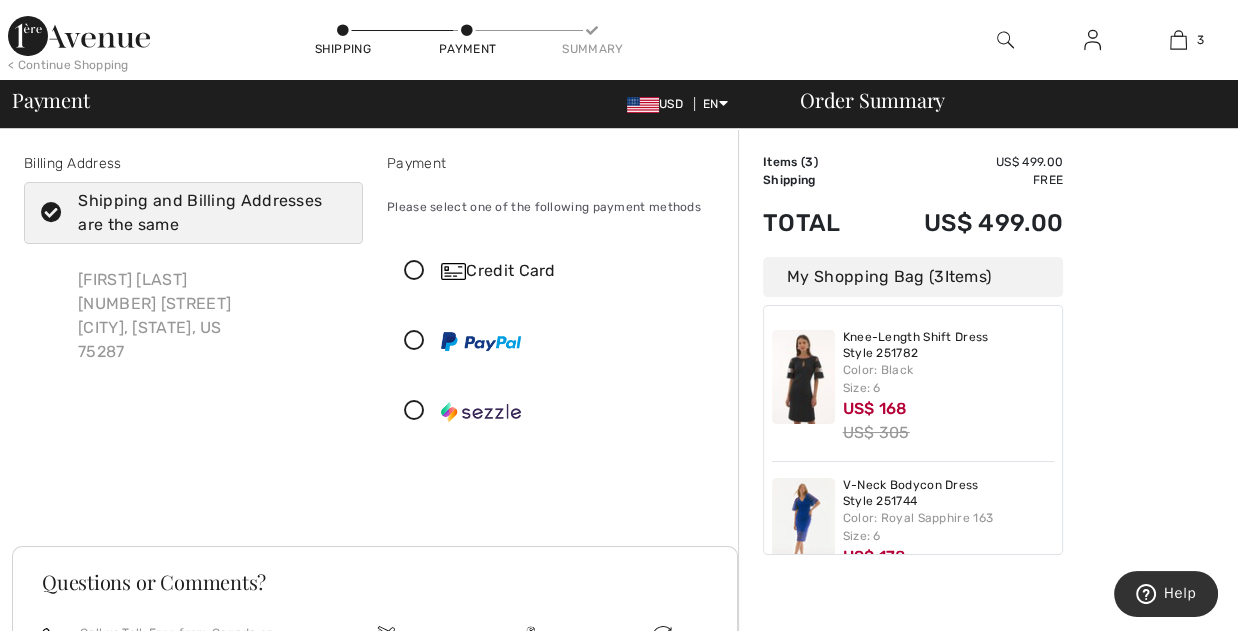 click at bounding box center [414, 411] 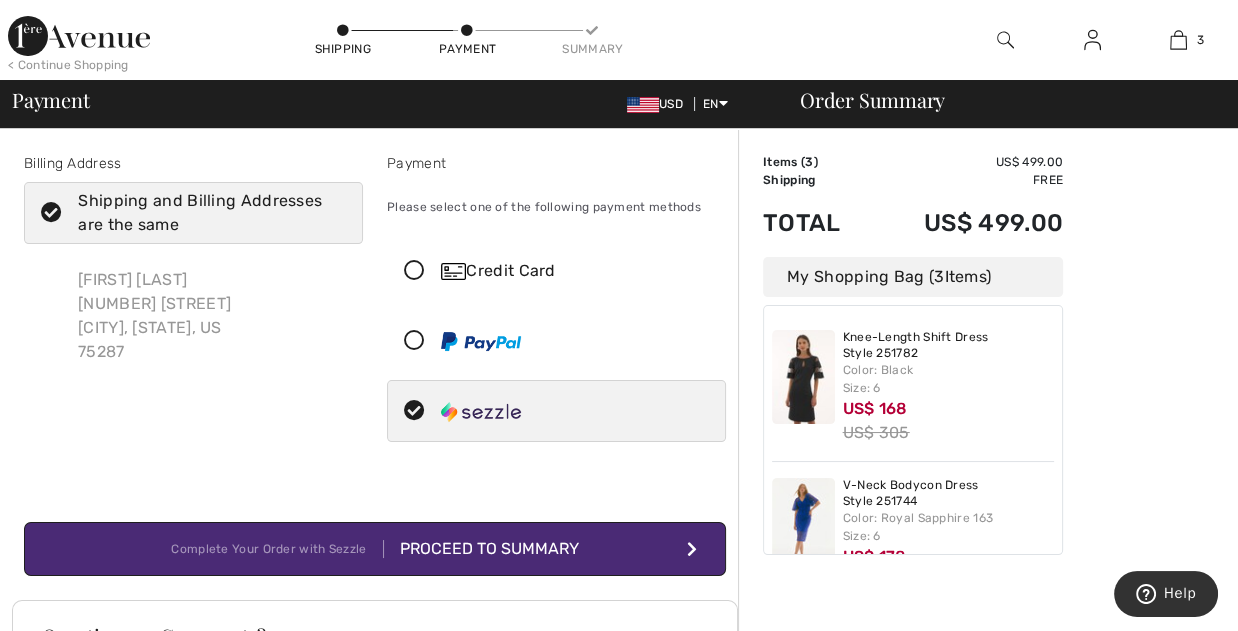 scroll, scrollTop: 100, scrollLeft: 0, axis: vertical 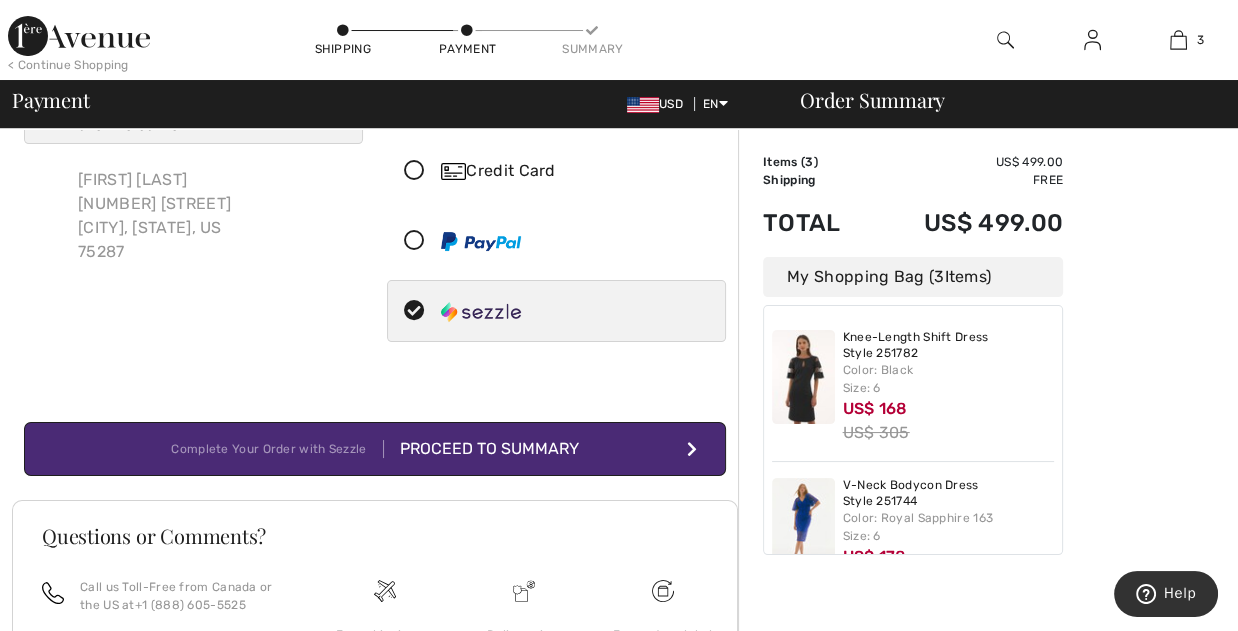 click at bounding box center (692, 449) 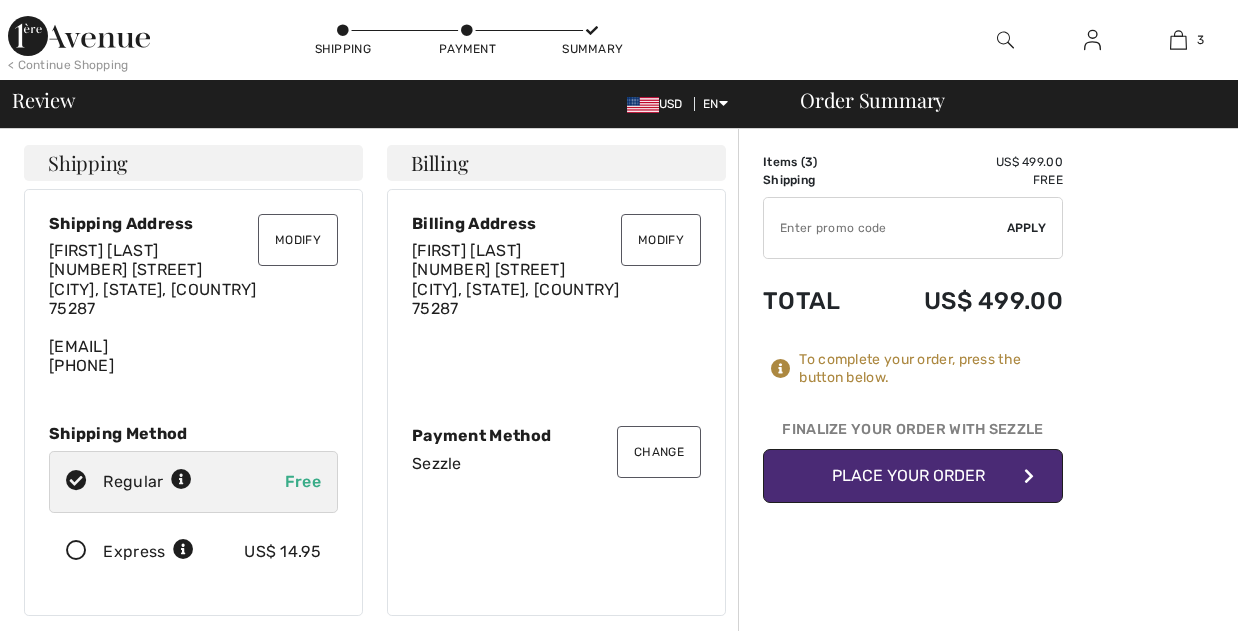 scroll, scrollTop: 0, scrollLeft: 0, axis: both 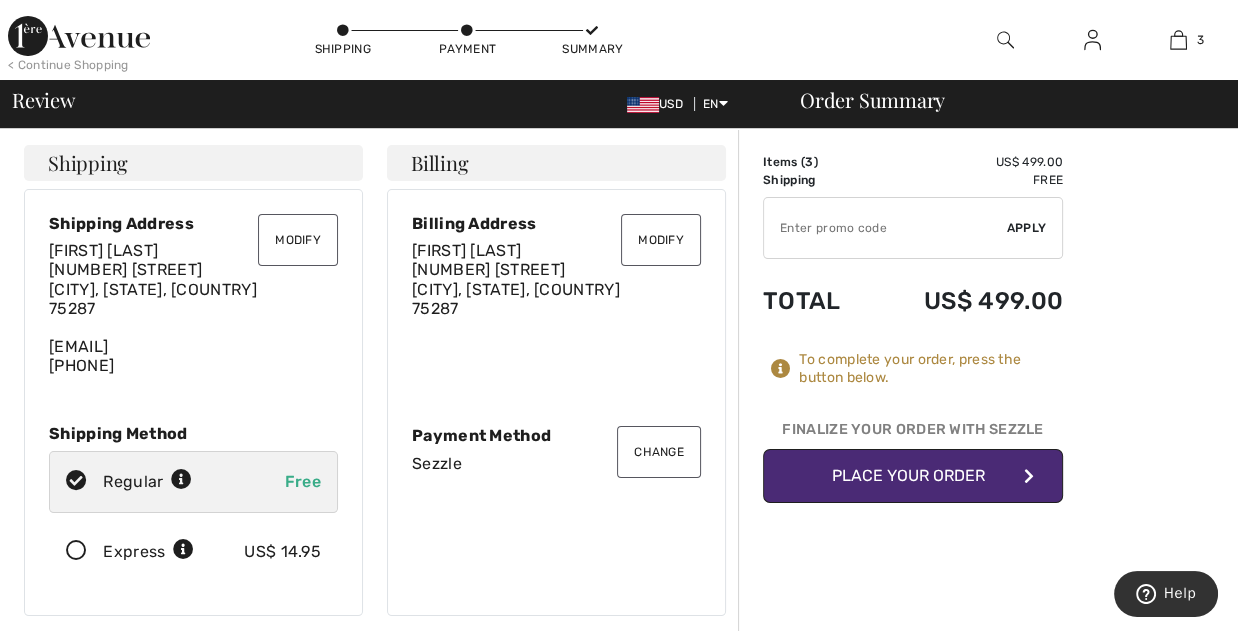 click on "Modify" at bounding box center [298, 240] 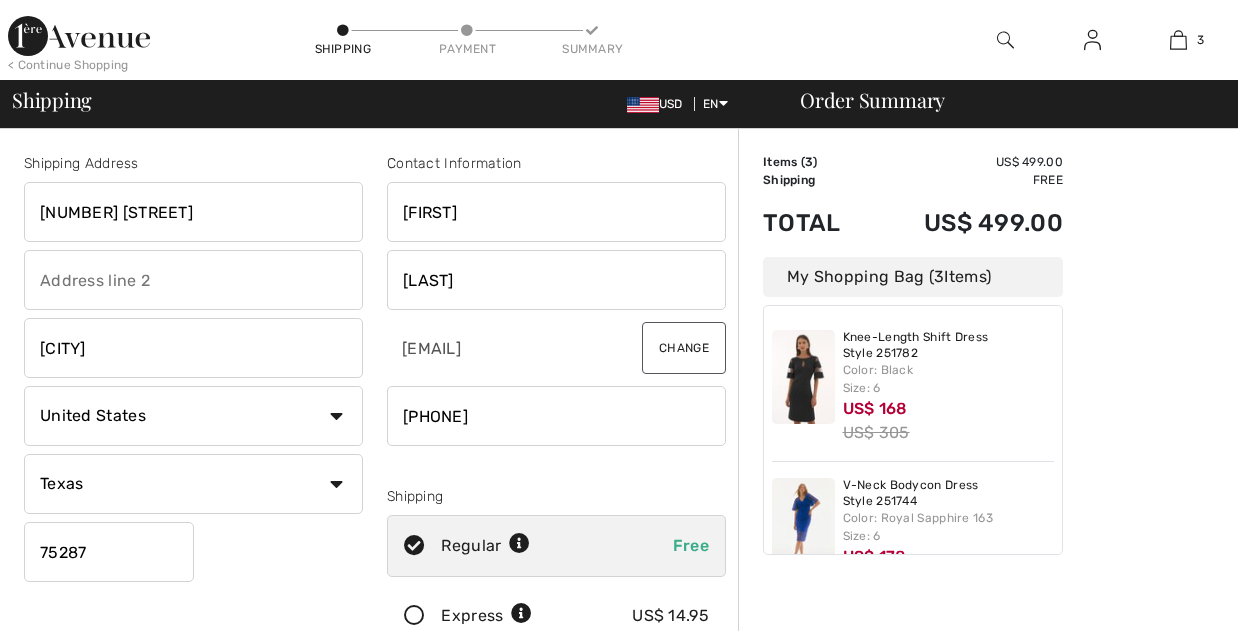 scroll, scrollTop: 0, scrollLeft: 0, axis: both 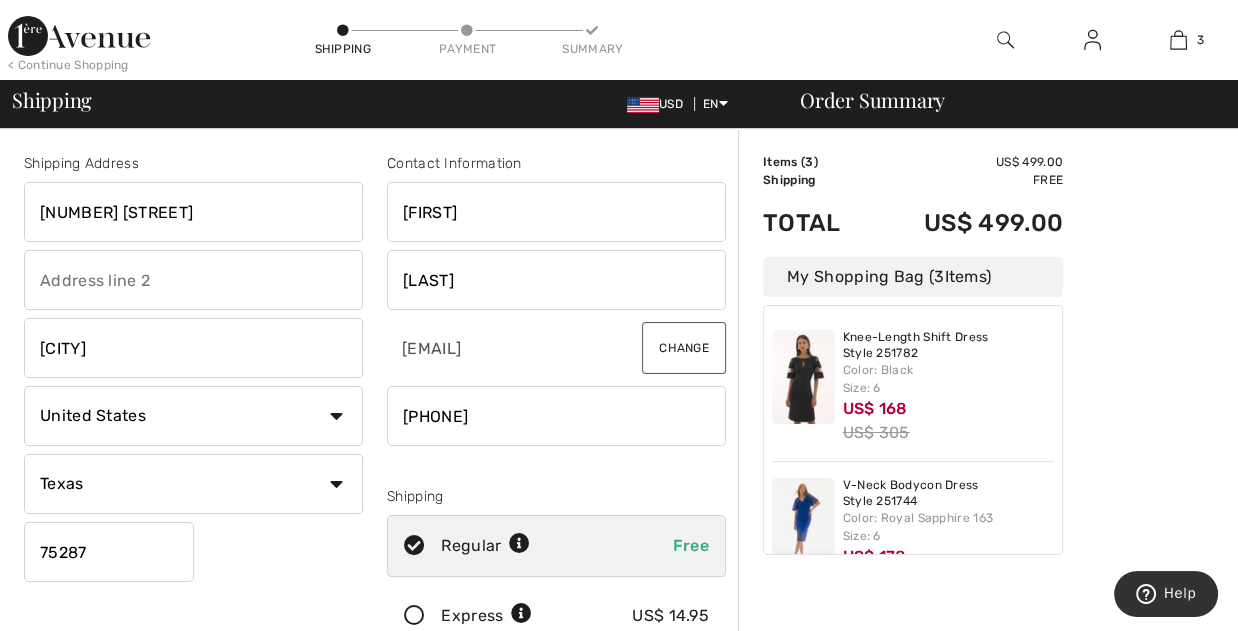 click on "Change" at bounding box center [684, 348] 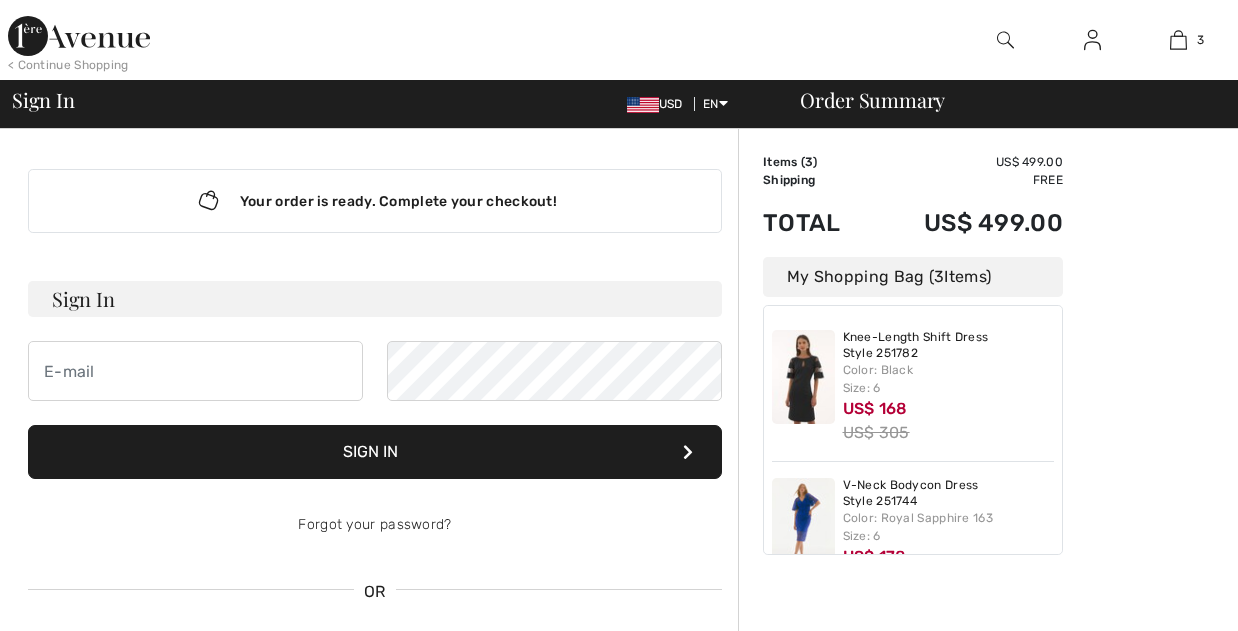 scroll, scrollTop: 0, scrollLeft: 0, axis: both 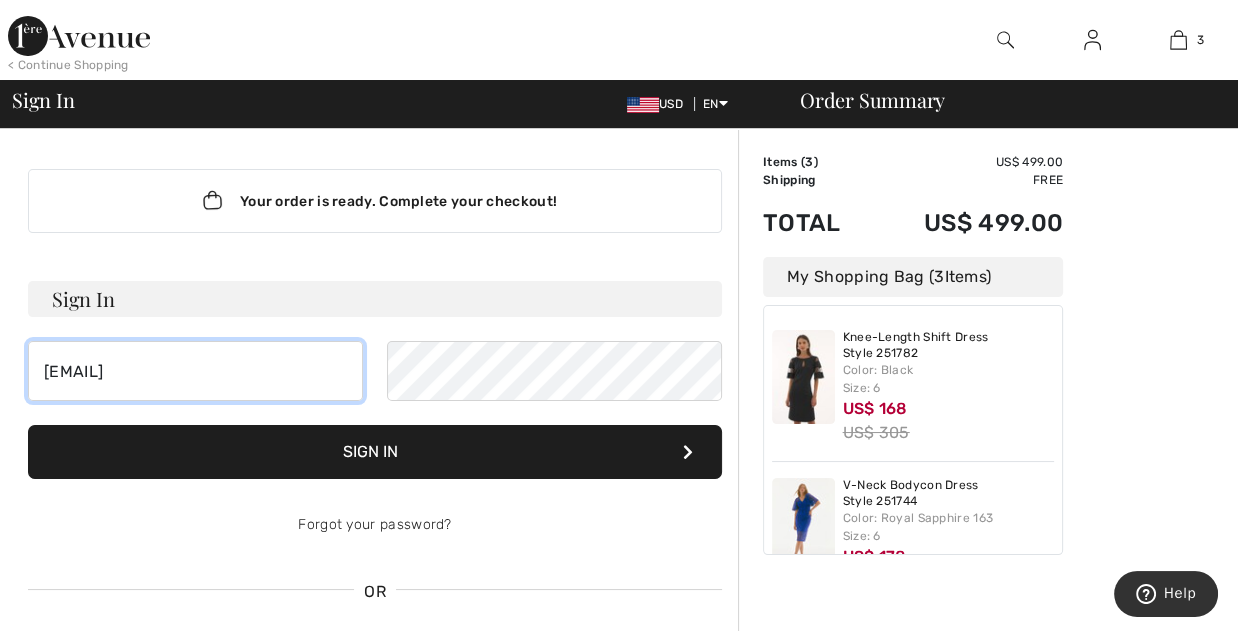 drag, startPoint x: 246, startPoint y: 371, endPoint x: 0, endPoint y: 374, distance: 246.0183 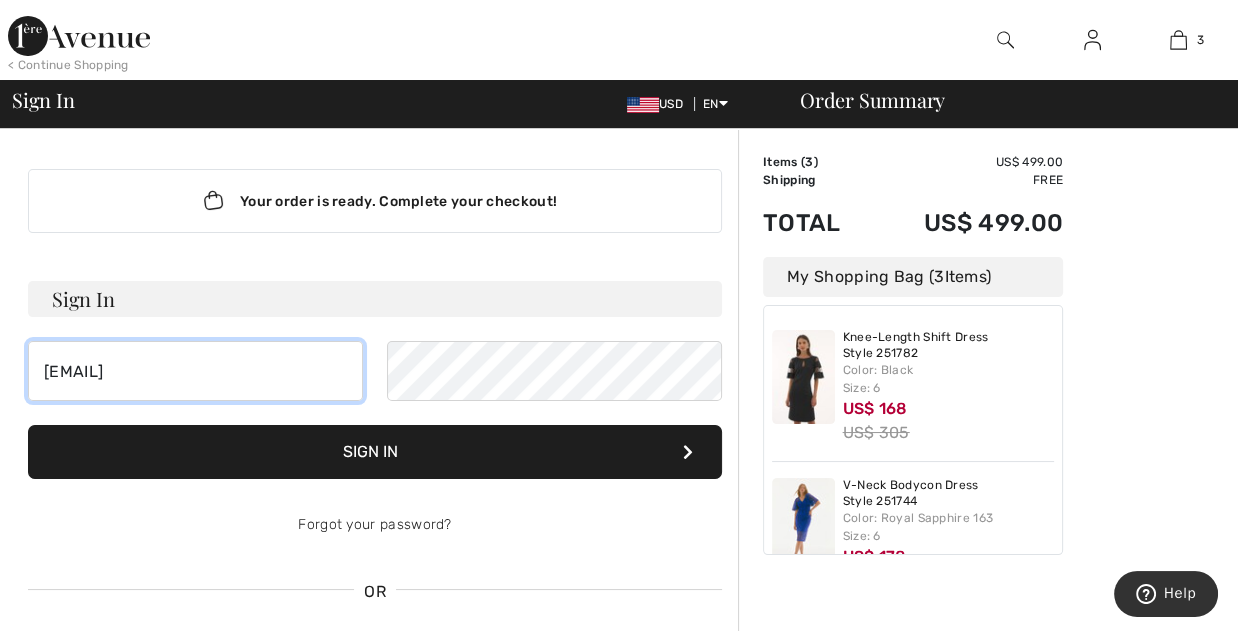 type on "[EMAIL]" 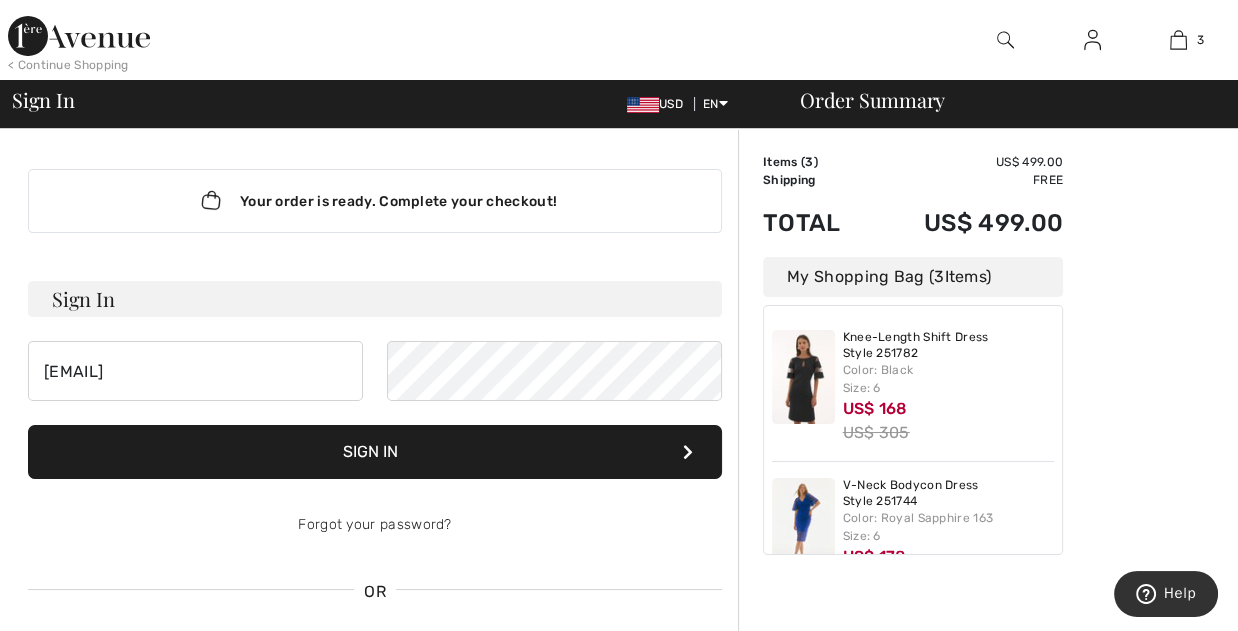 click on "Sign In" at bounding box center [375, 452] 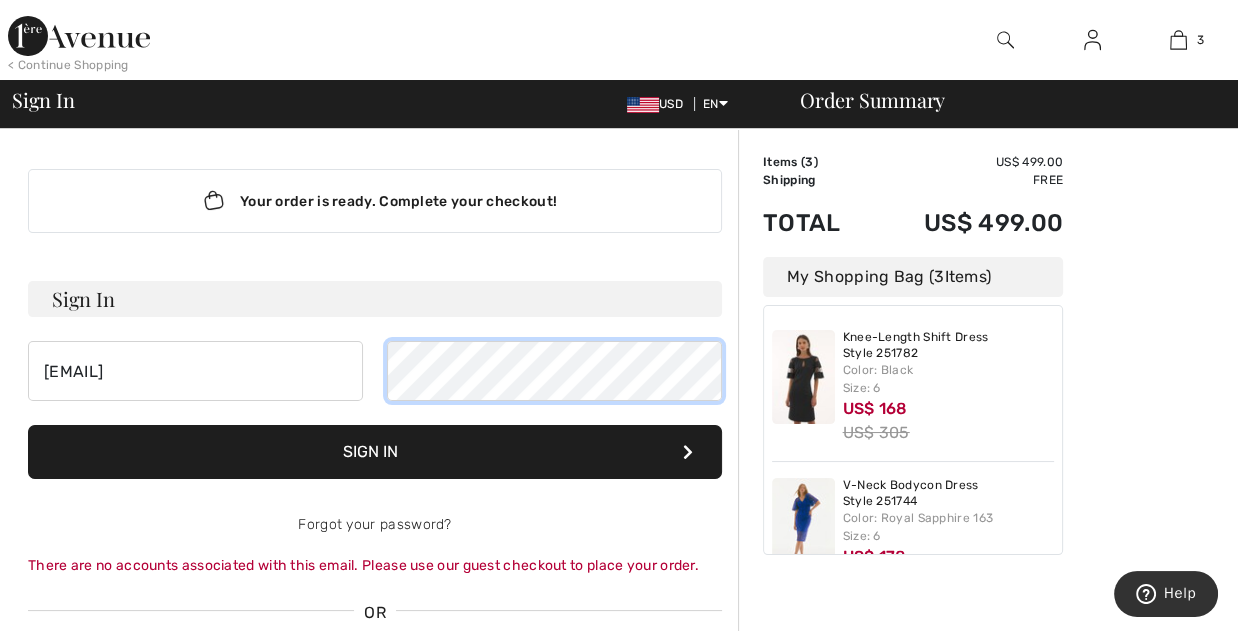 click on "[NAME]@[DOMAIN]" at bounding box center [375, 371] 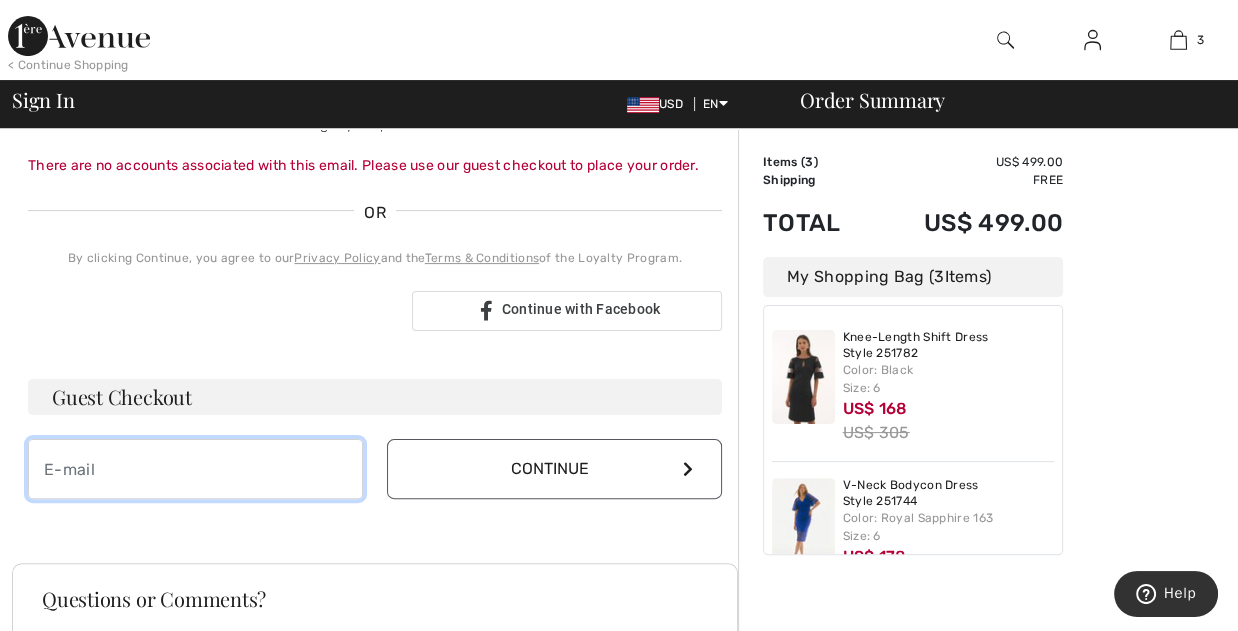 click at bounding box center (195, 469) 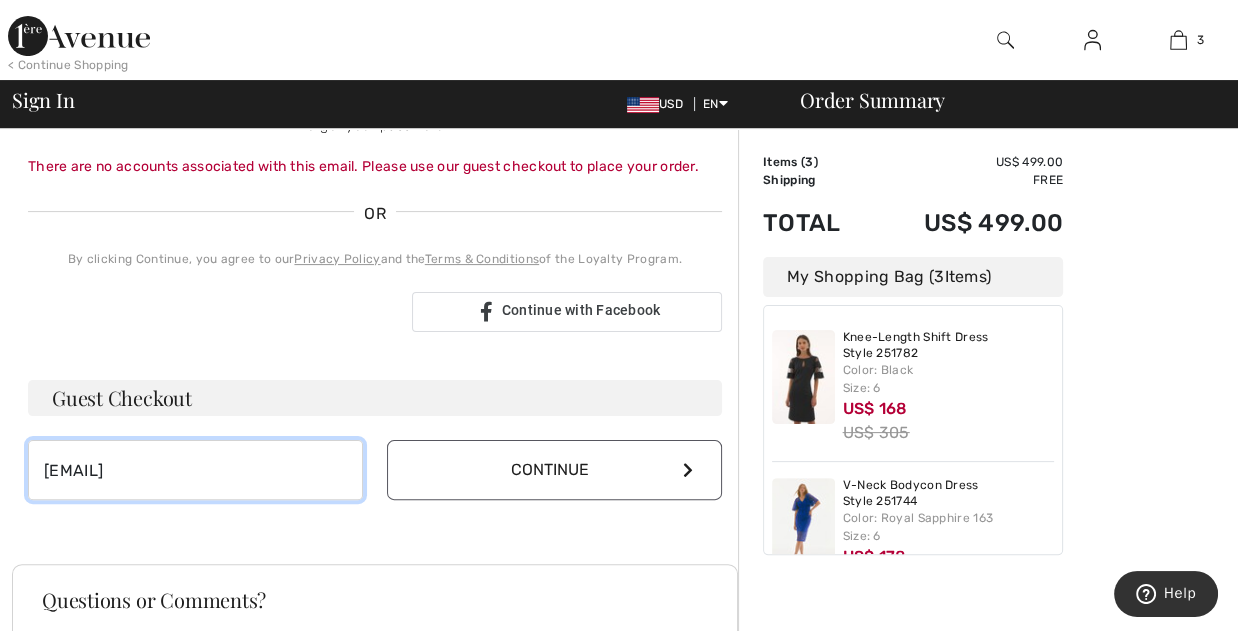 type on "laura@controlyourdestiny.com" 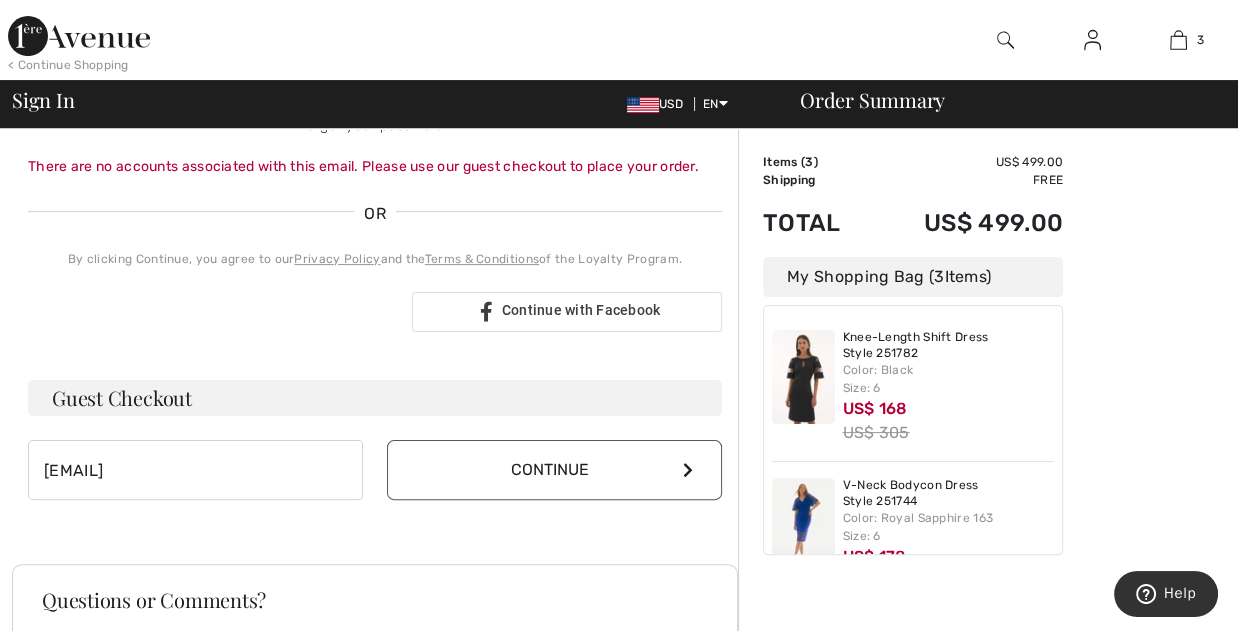 click on "Continue" at bounding box center (554, 470) 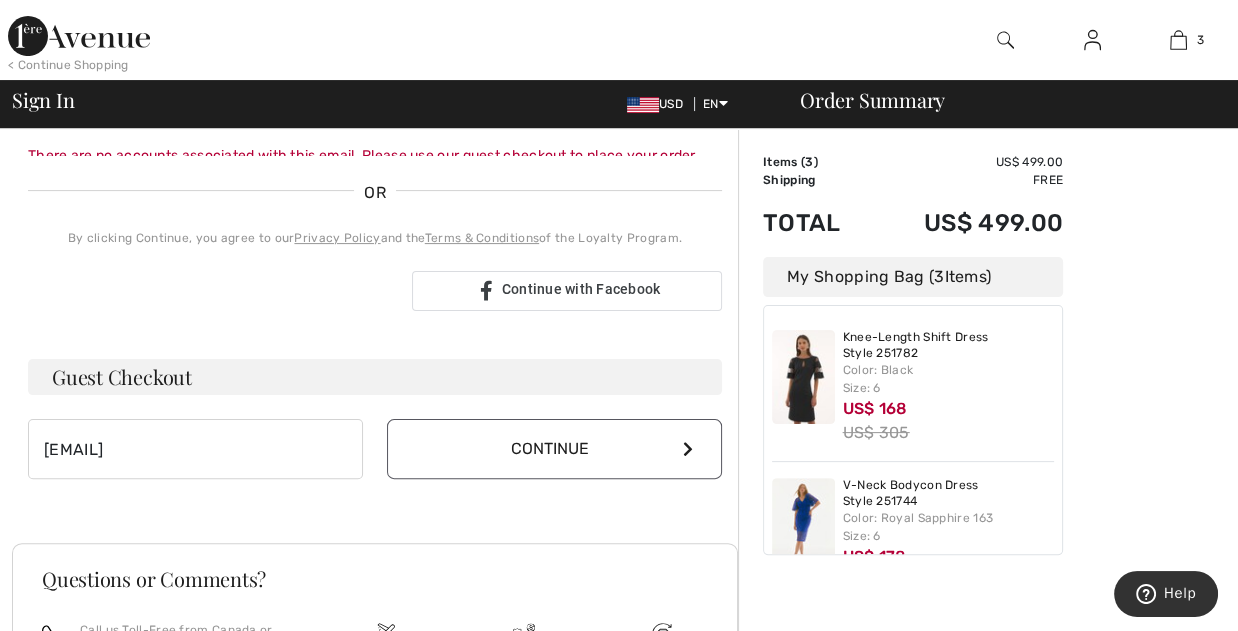 scroll, scrollTop: 400, scrollLeft: 0, axis: vertical 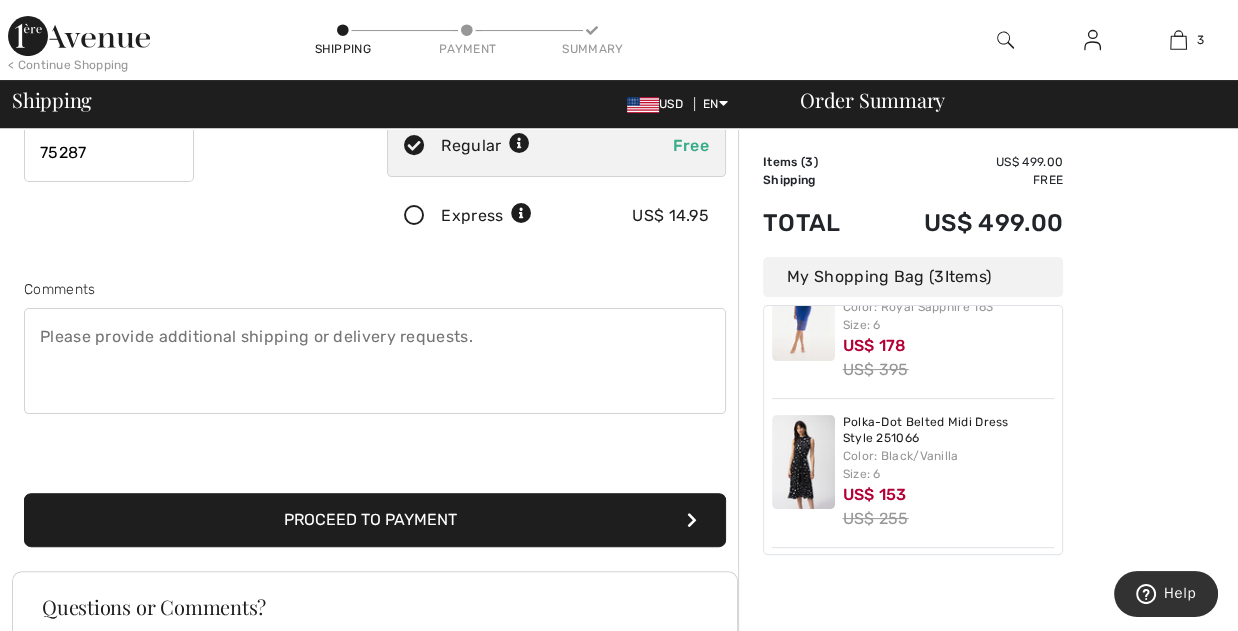 click on "Proceed to Payment" at bounding box center (375, 520) 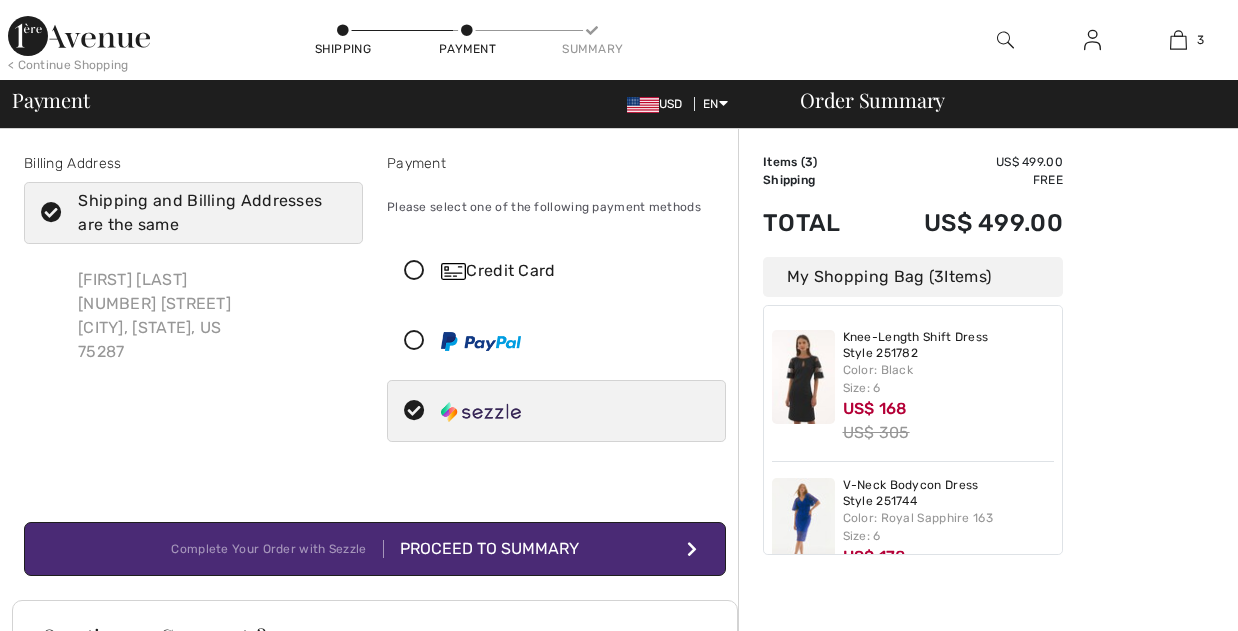 scroll, scrollTop: 0, scrollLeft: 0, axis: both 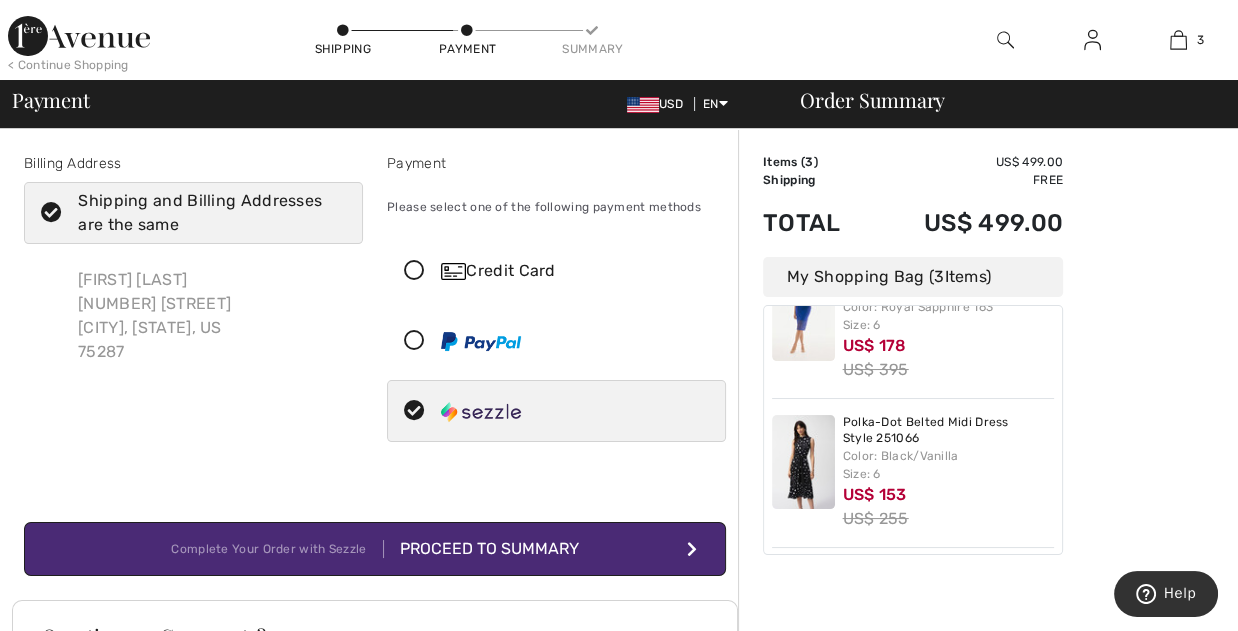 click on "Complete Your Order with Sezzle
Proceed to Summary" at bounding box center [375, 549] 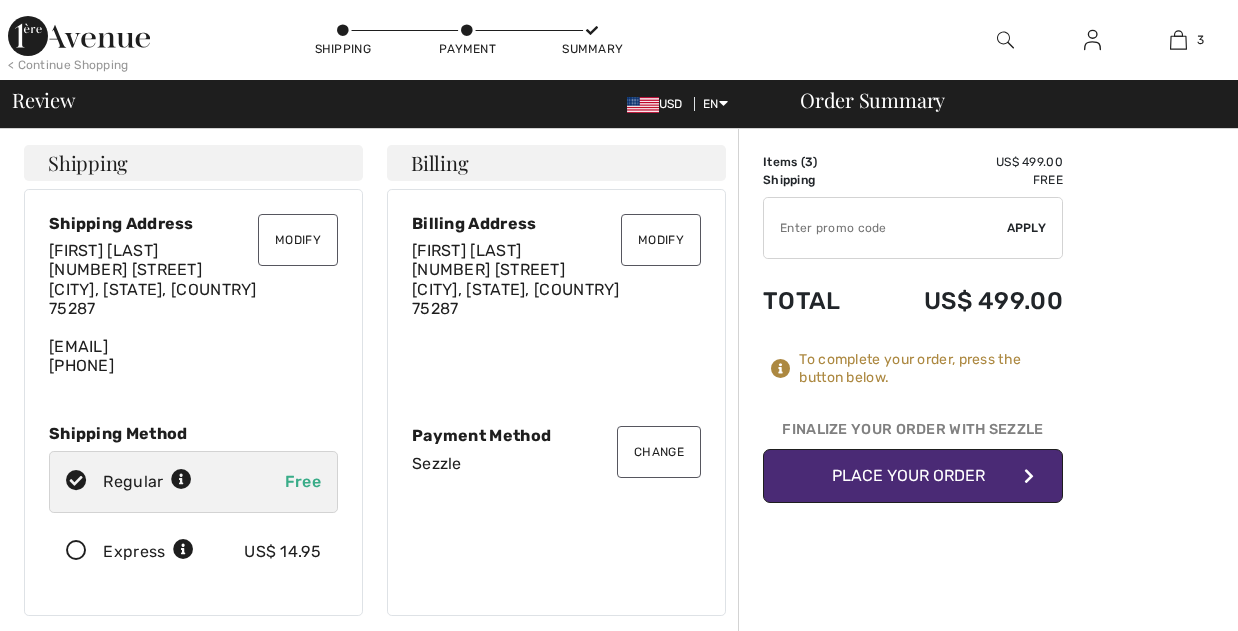scroll, scrollTop: 0, scrollLeft: 0, axis: both 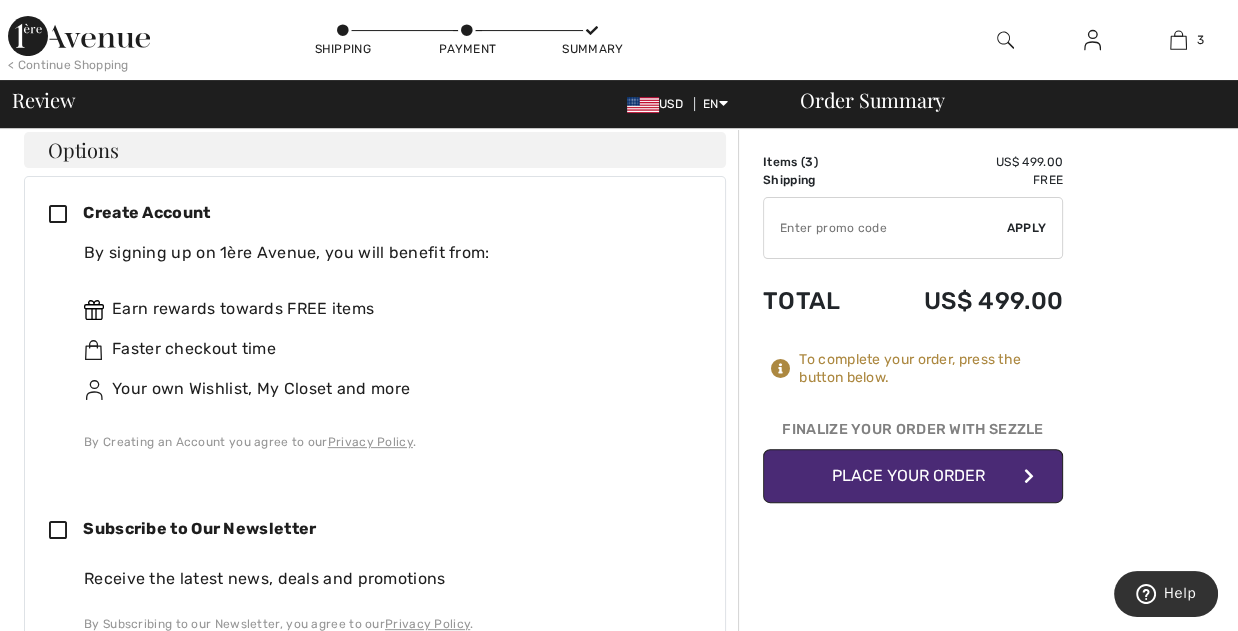 click on "Place Your Order" at bounding box center (913, 476) 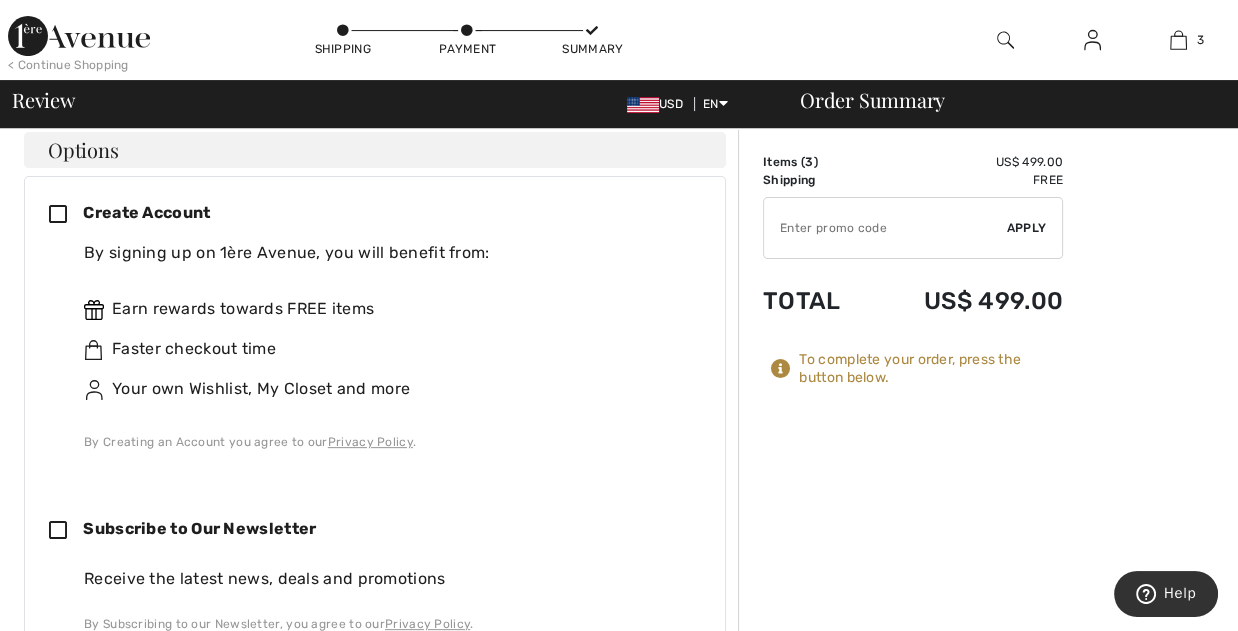 scroll, scrollTop: 418, scrollLeft: 0, axis: vertical 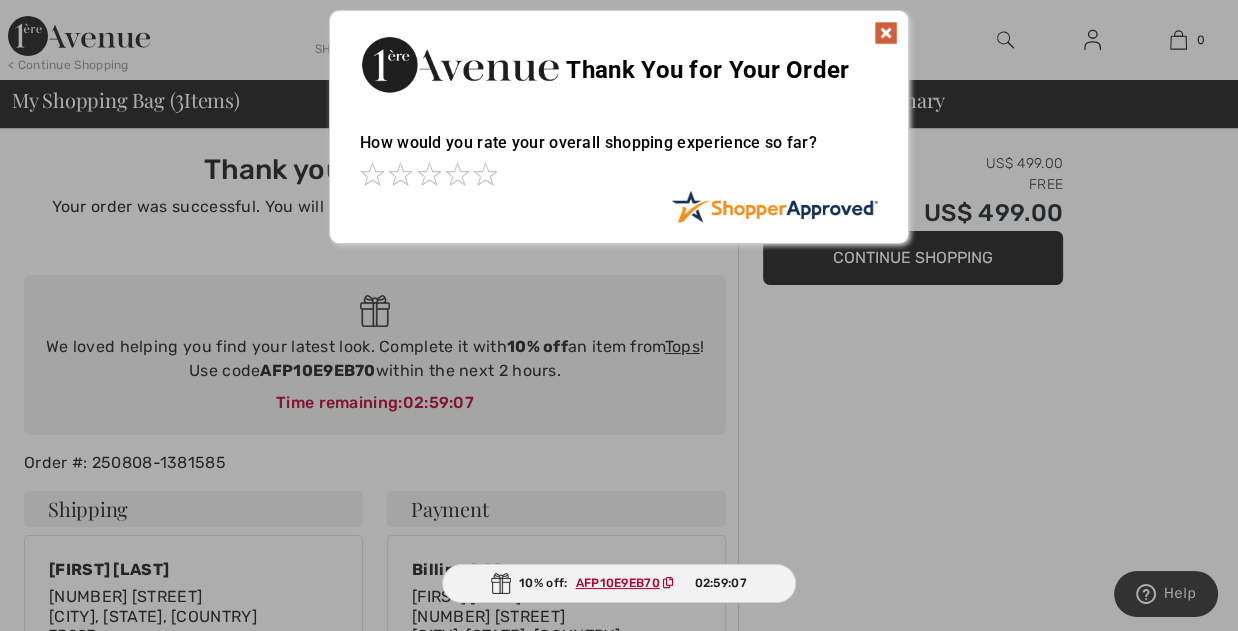 click at bounding box center (886, 33) 